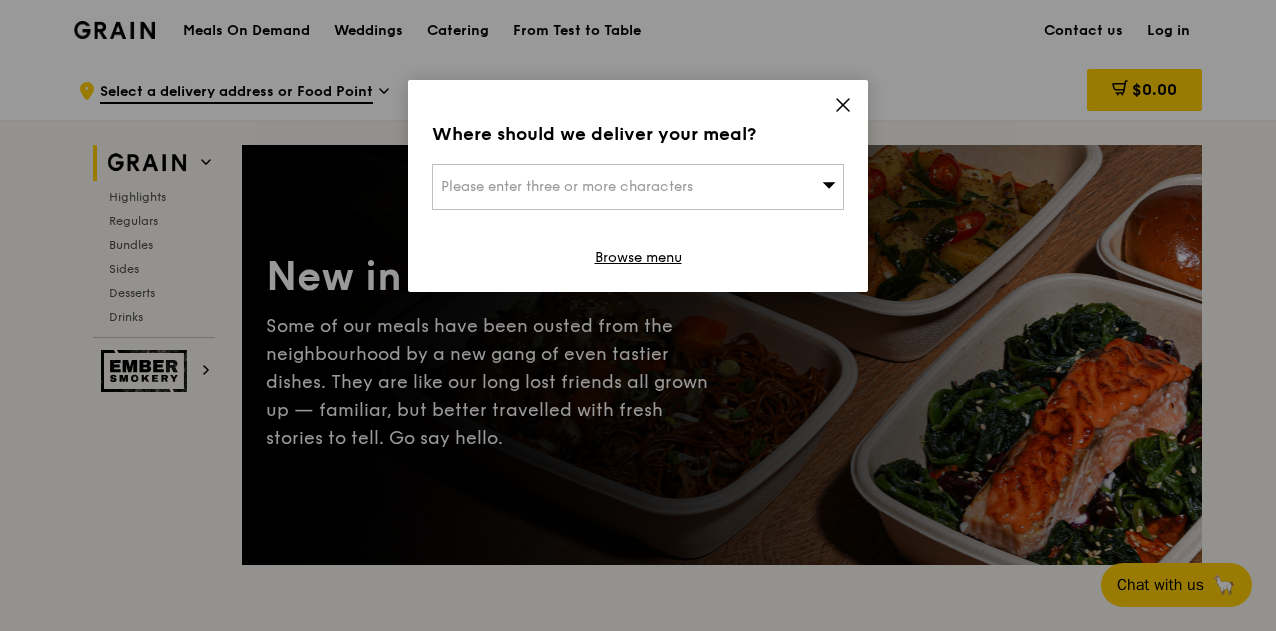 scroll, scrollTop: 0, scrollLeft: 0, axis: both 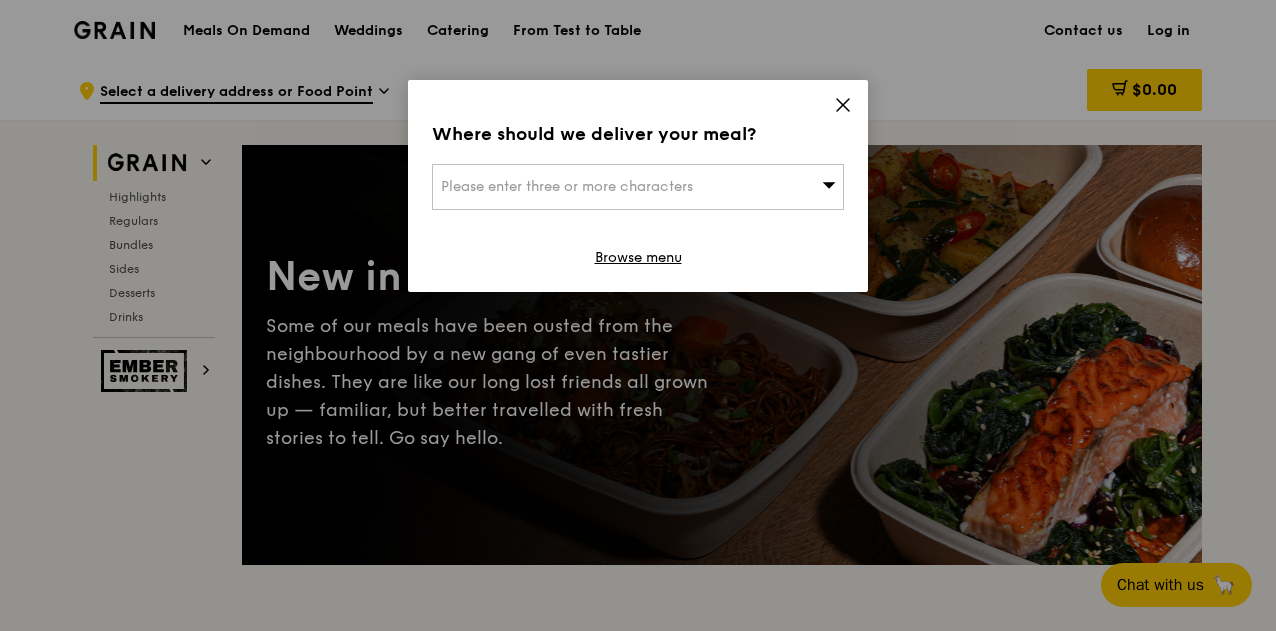 click 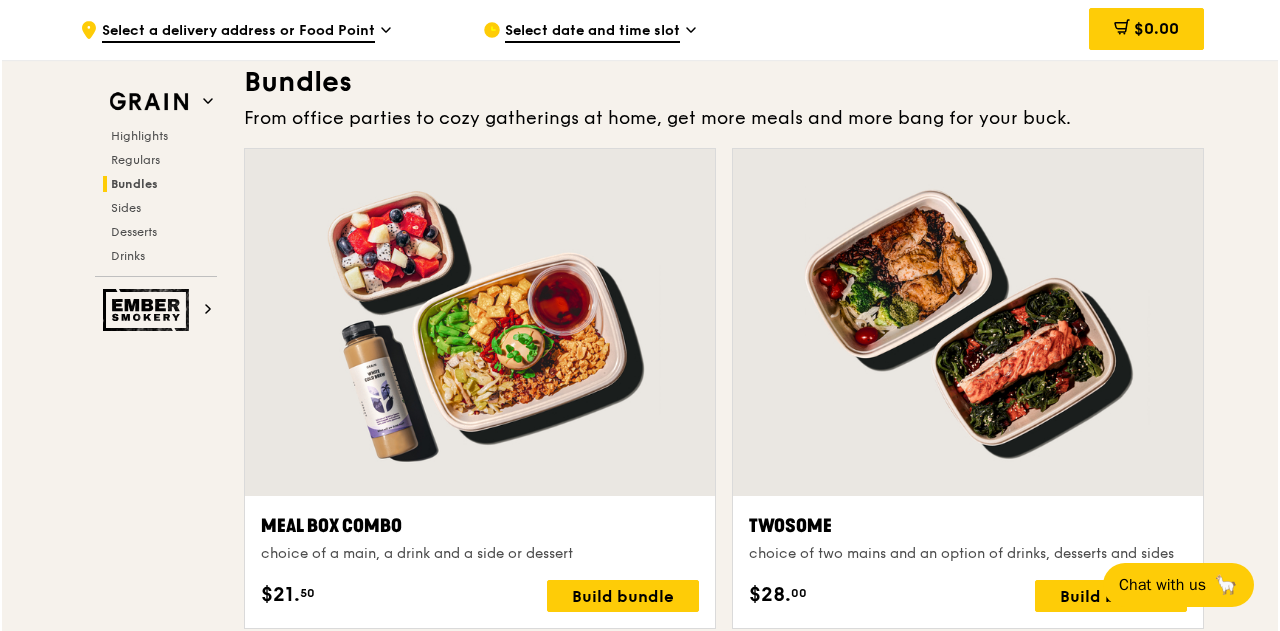 scroll, scrollTop: 3125, scrollLeft: 0, axis: vertical 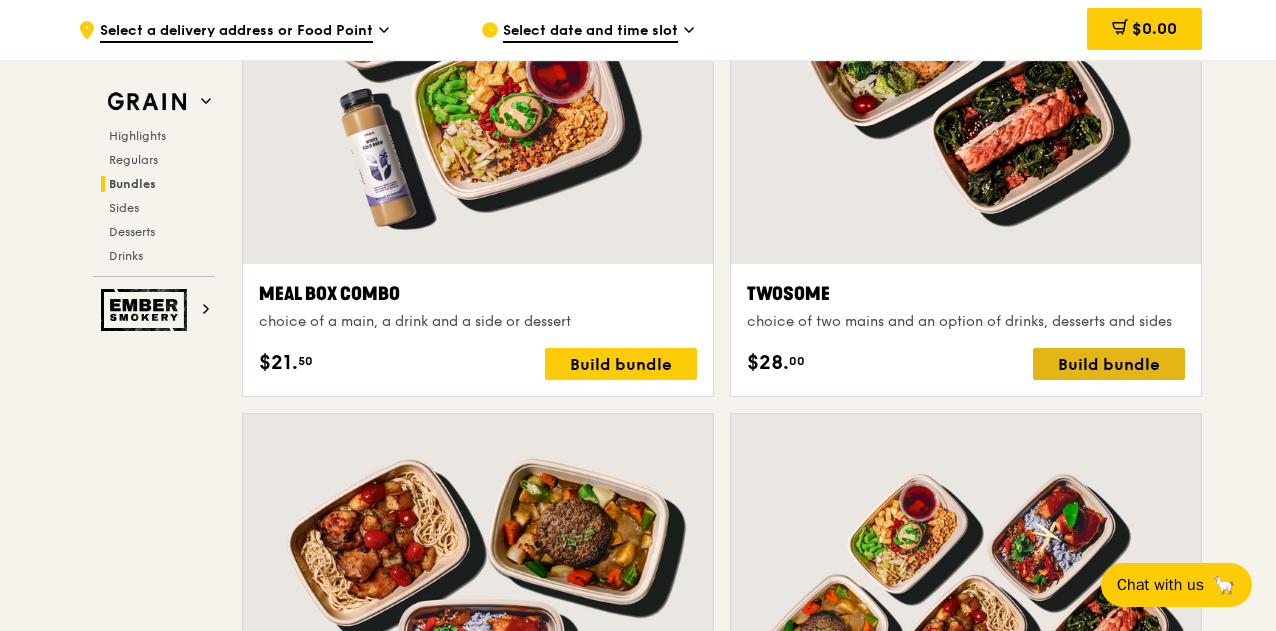 click on "Build bundle" at bounding box center [1109, 364] 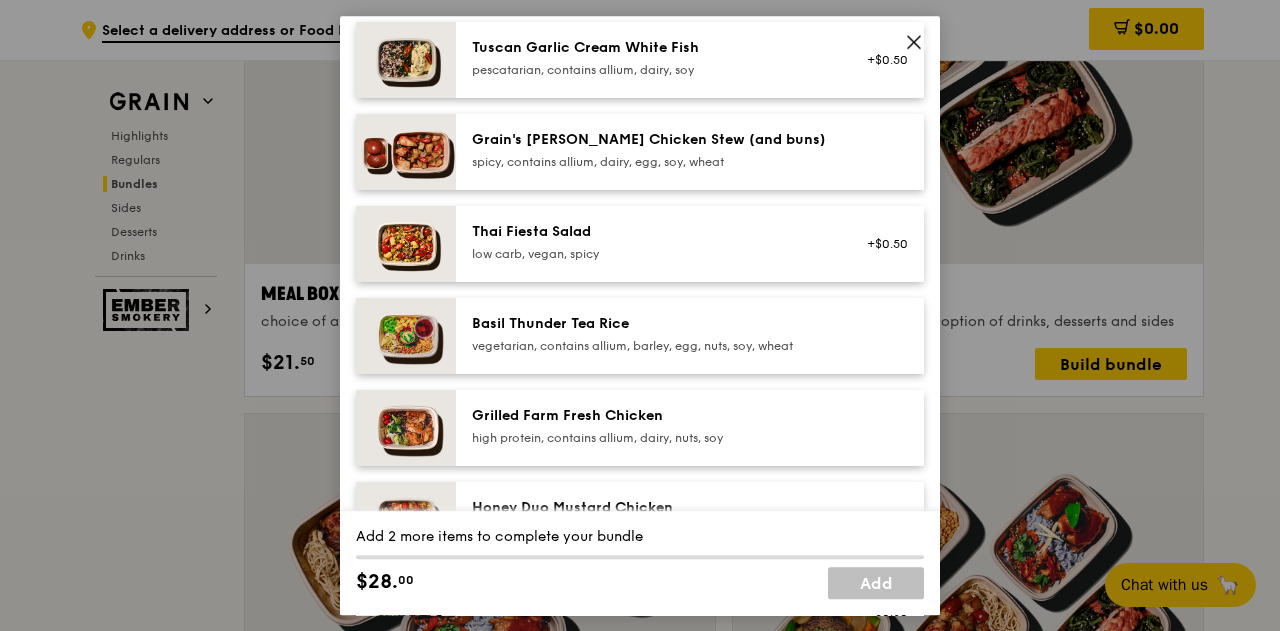 scroll, scrollTop: 0, scrollLeft: 0, axis: both 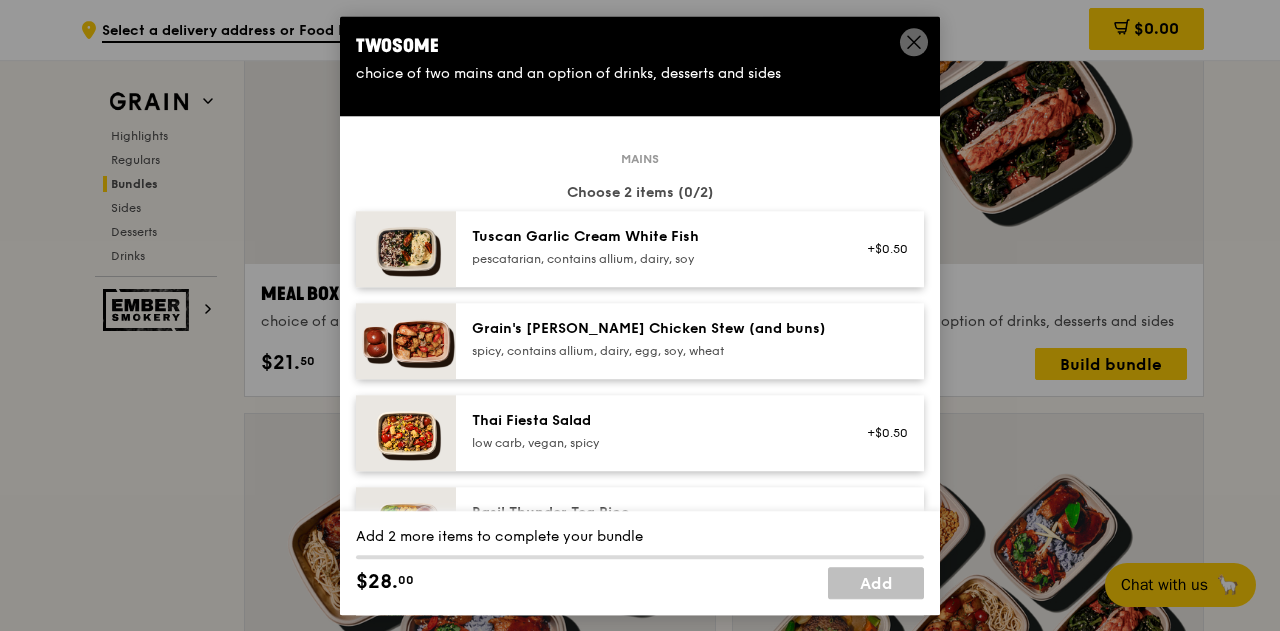 click on "Tuscan Garlic Cream White Fish
pescatarian, contains allium, dairy, soy" at bounding box center [651, 249] 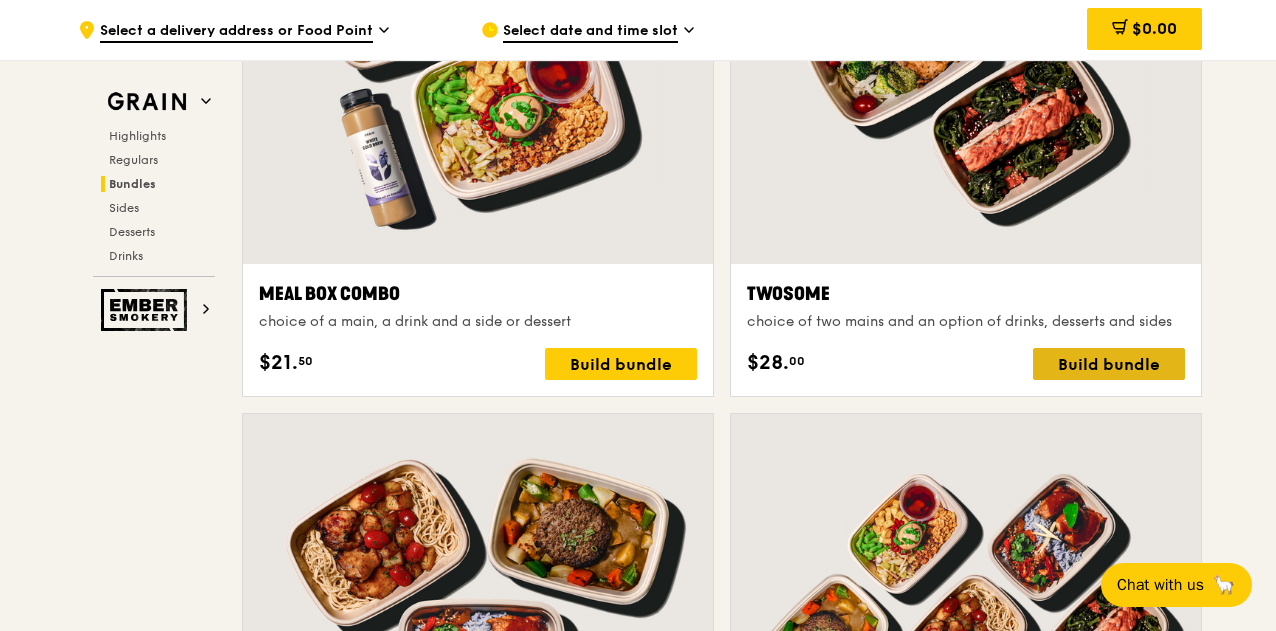 click on "Build bundle" at bounding box center [1109, 364] 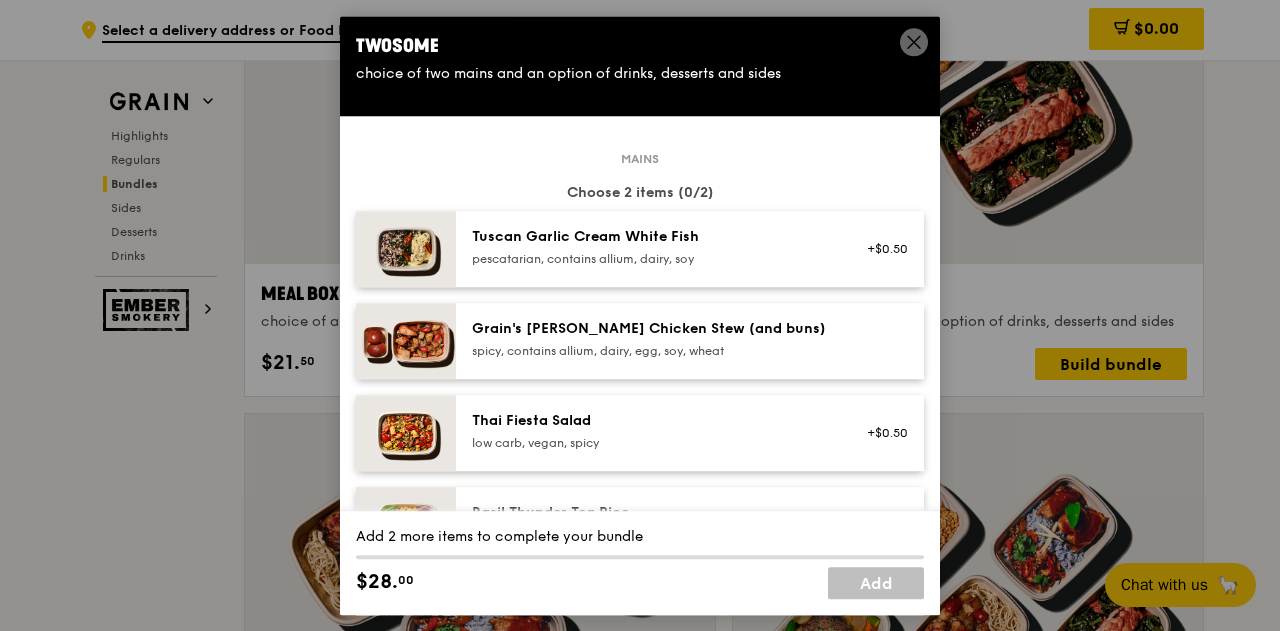 click on "Grain's [PERSON_NAME] Chicken Stew (and buns)
spicy, contains allium, dairy, egg, soy, wheat" at bounding box center [690, 341] 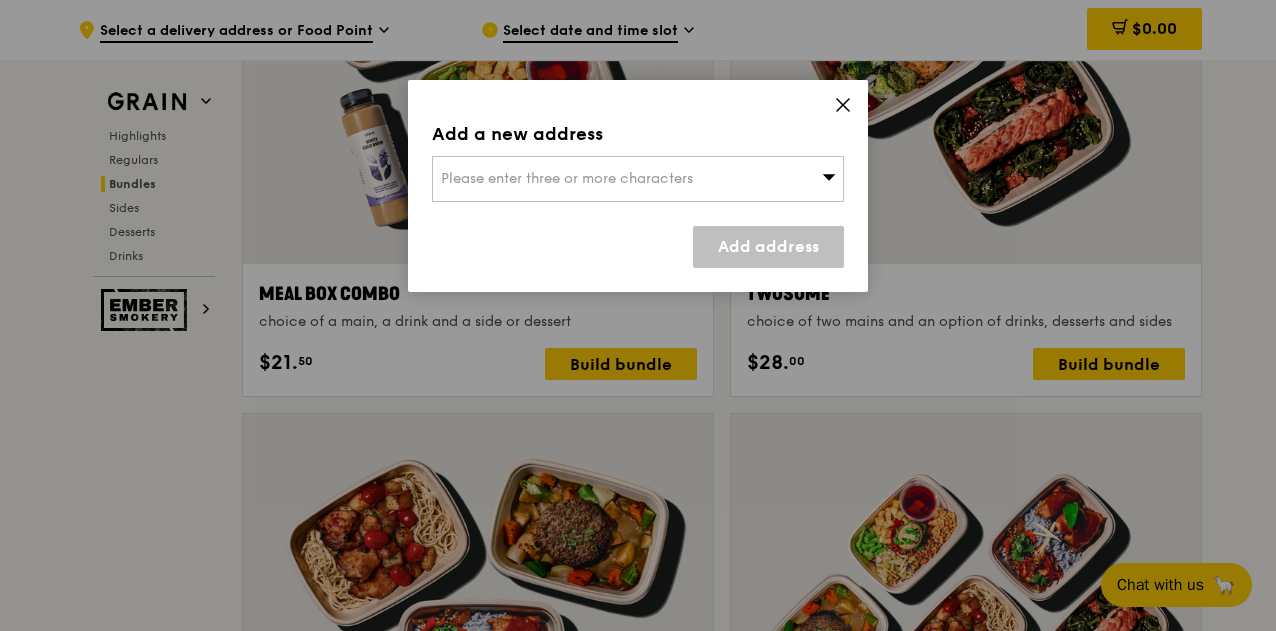 click on "Please enter three or more characters" at bounding box center (638, 179) 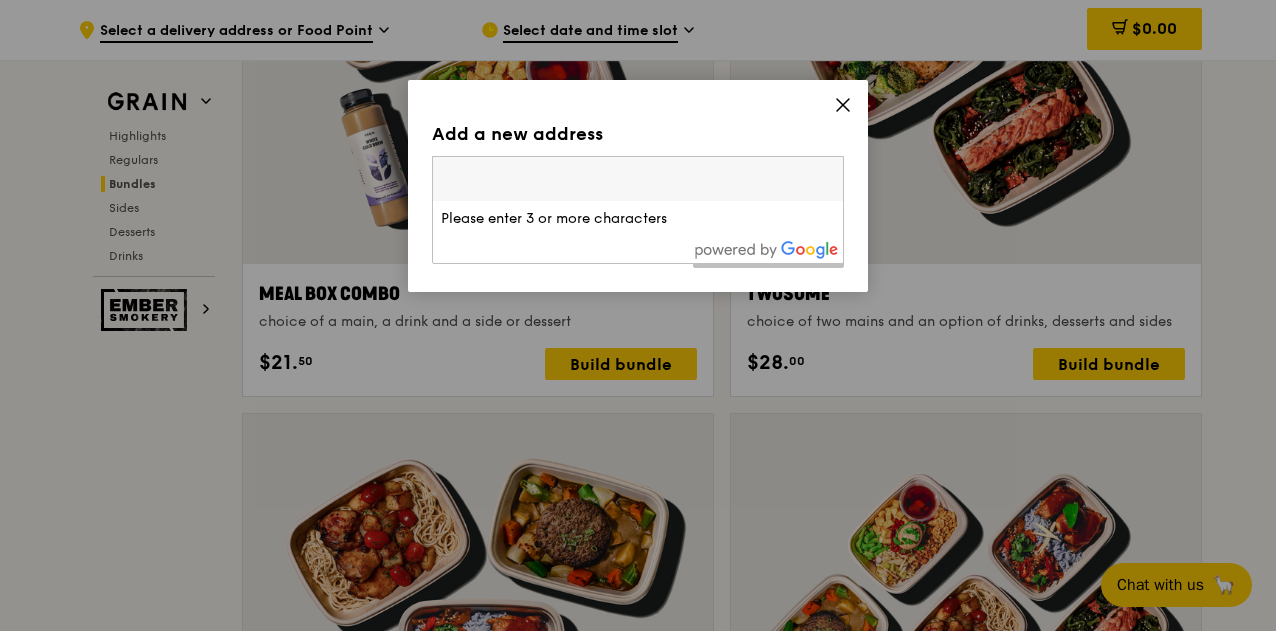 click at bounding box center (767, 250) 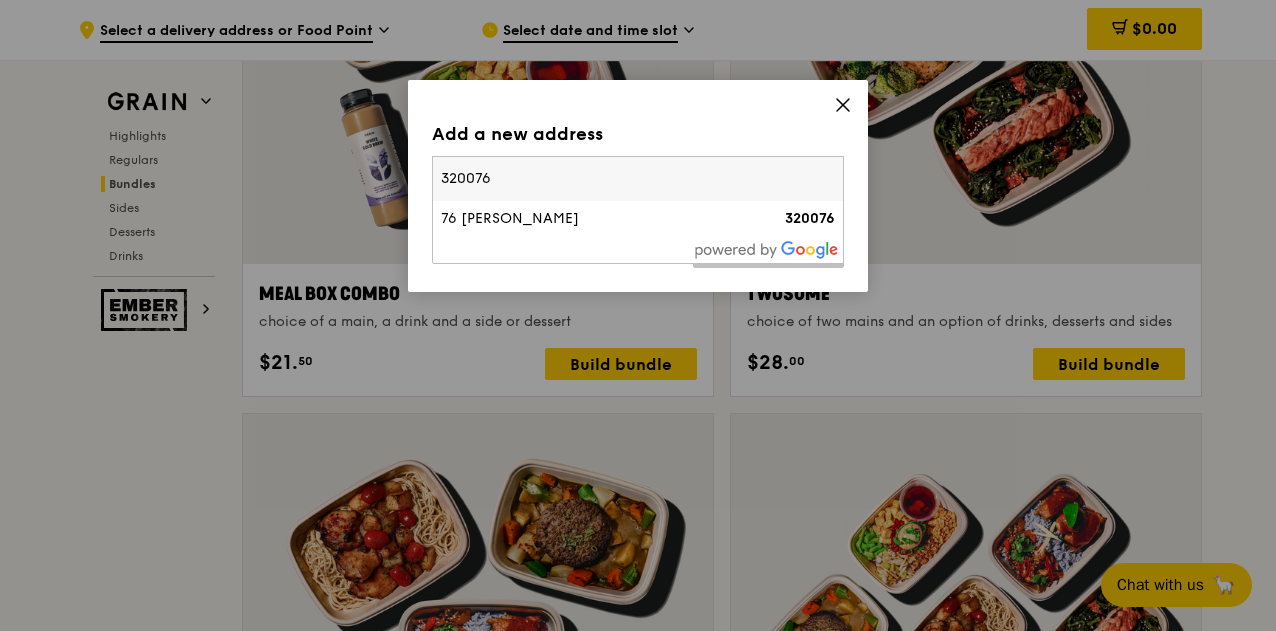 type on "320076" 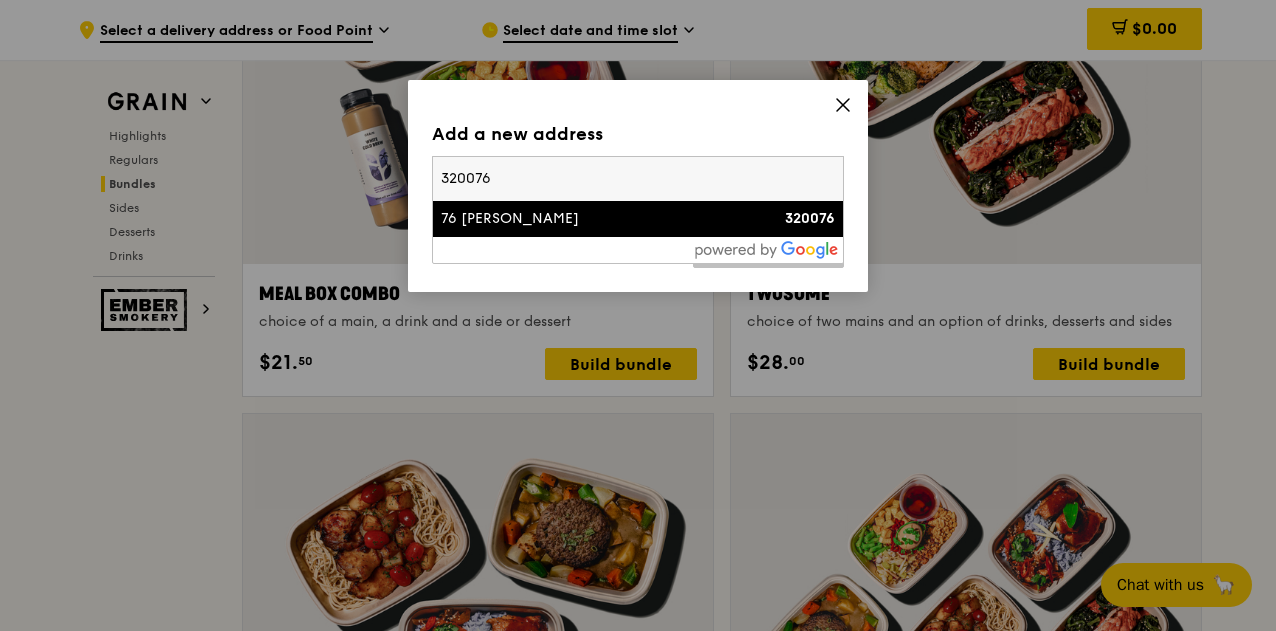 click at bounding box center [767, 250] 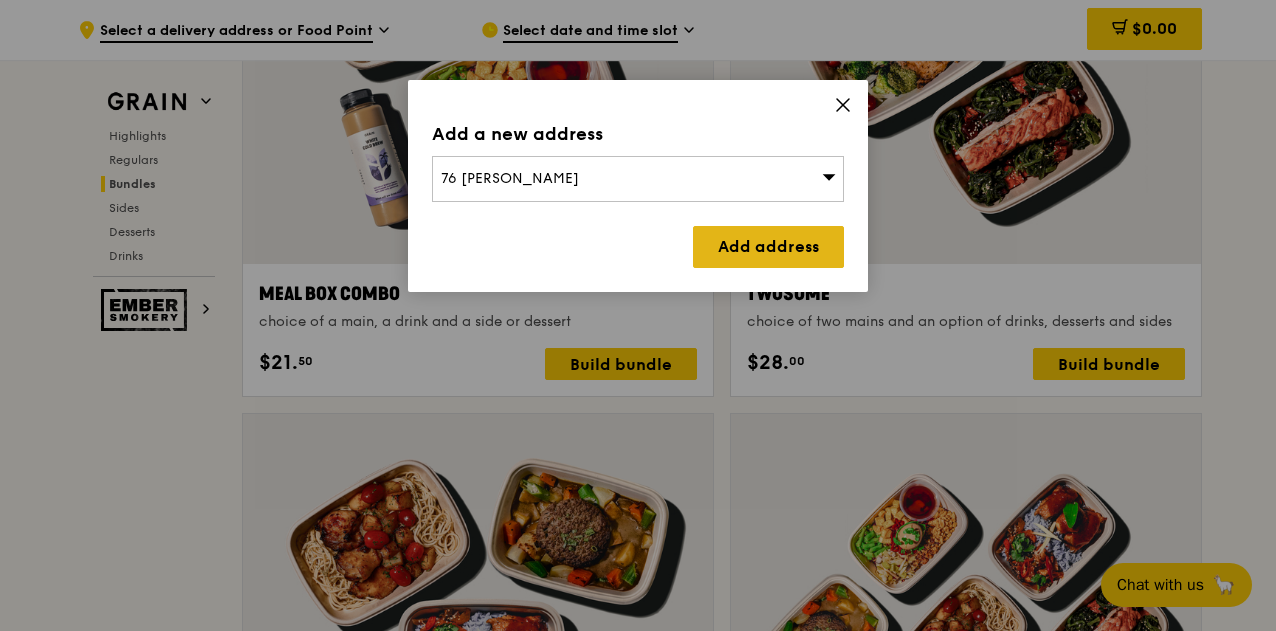 click on "Add address" at bounding box center (768, 247) 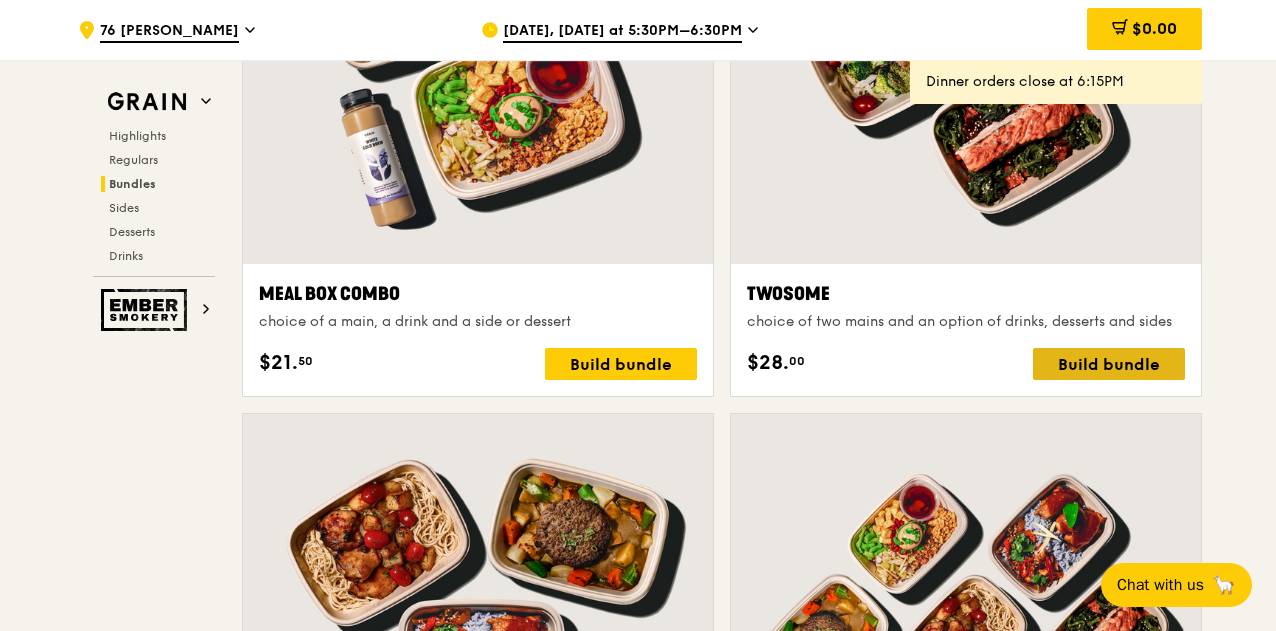 click on "Build bundle" at bounding box center [1109, 364] 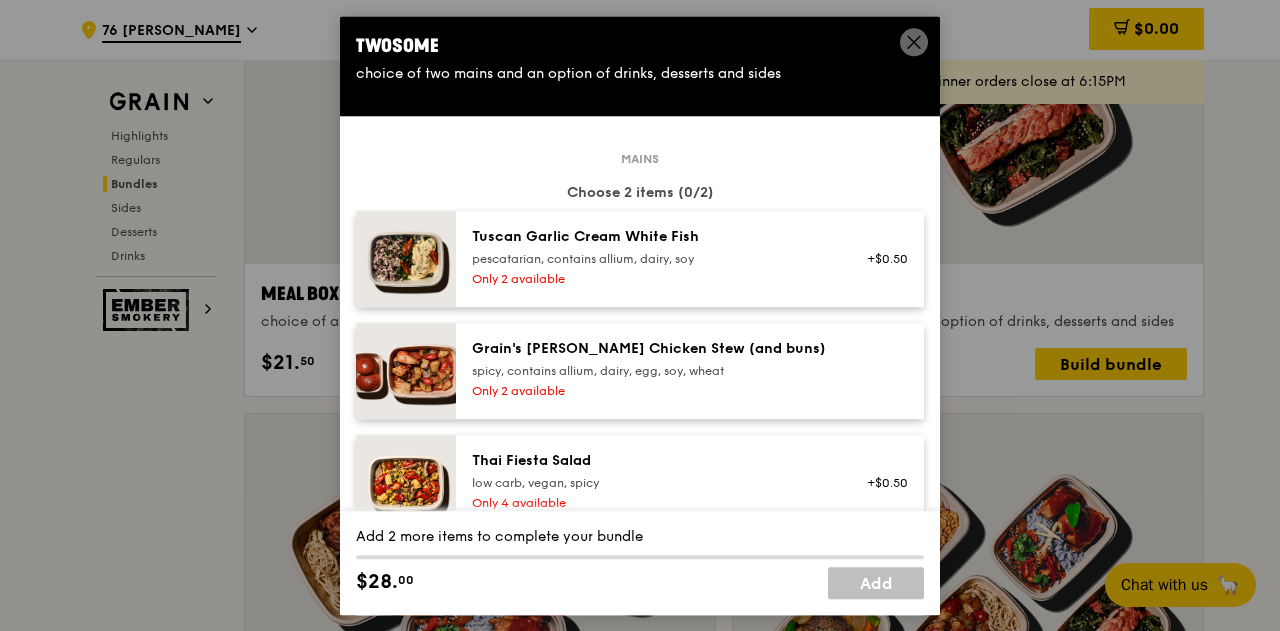click on "Only 2 available" at bounding box center [651, 279] 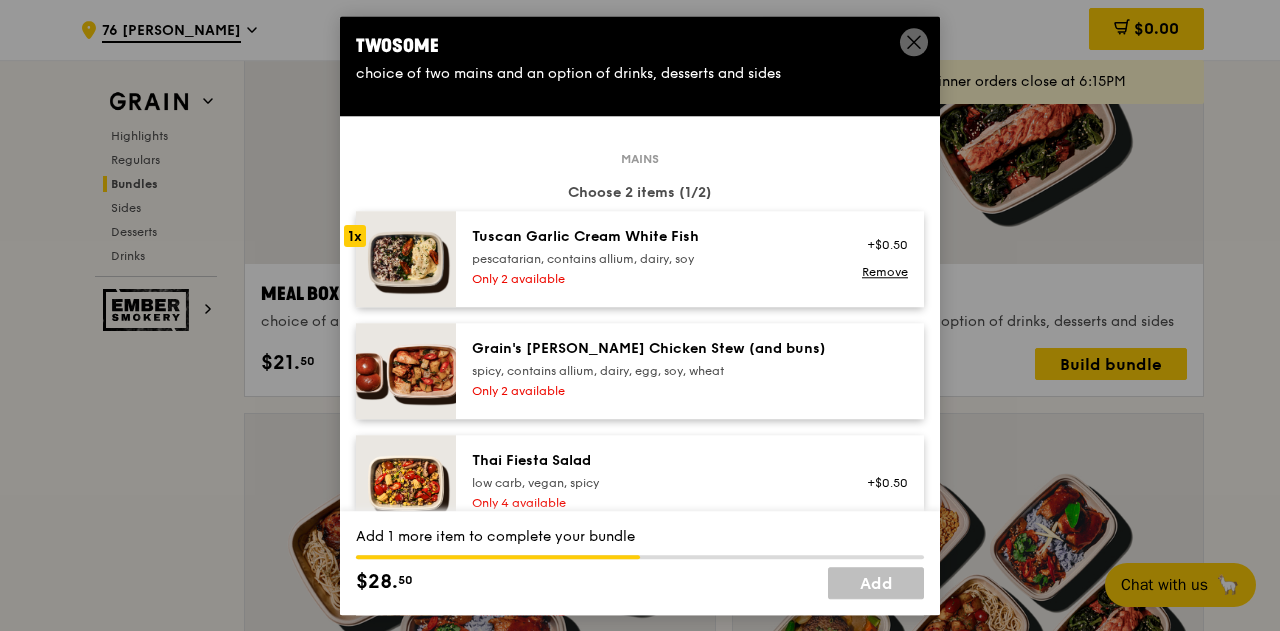 click on "Only 2 available" at bounding box center (651, 279) 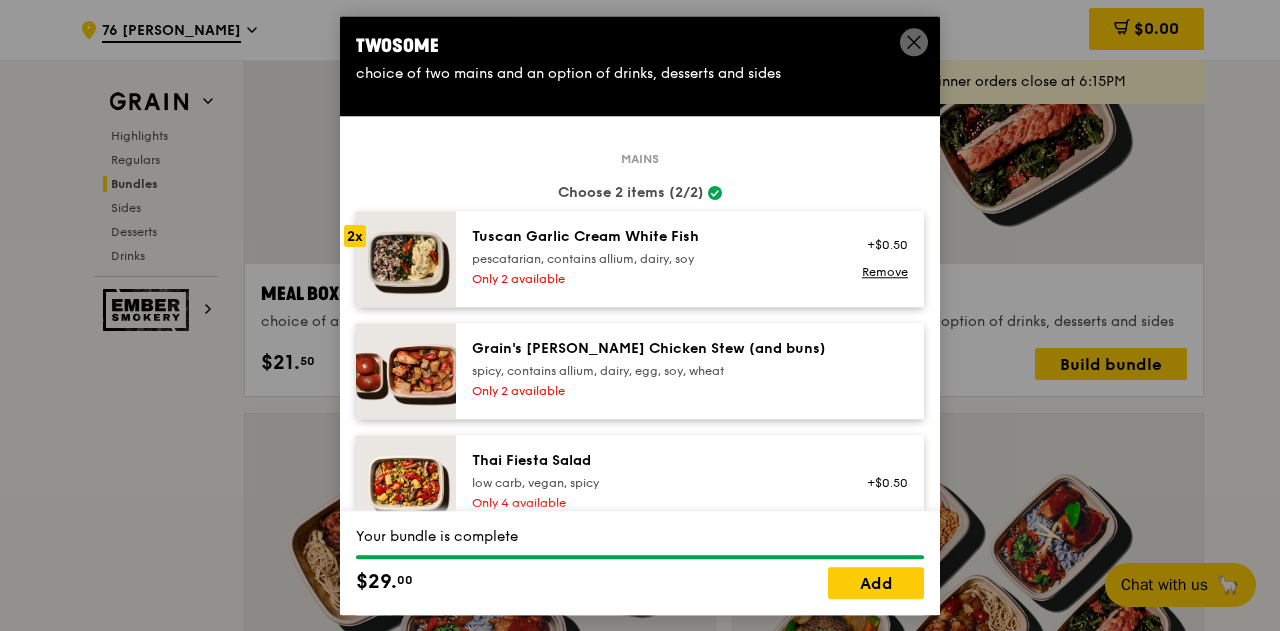 click 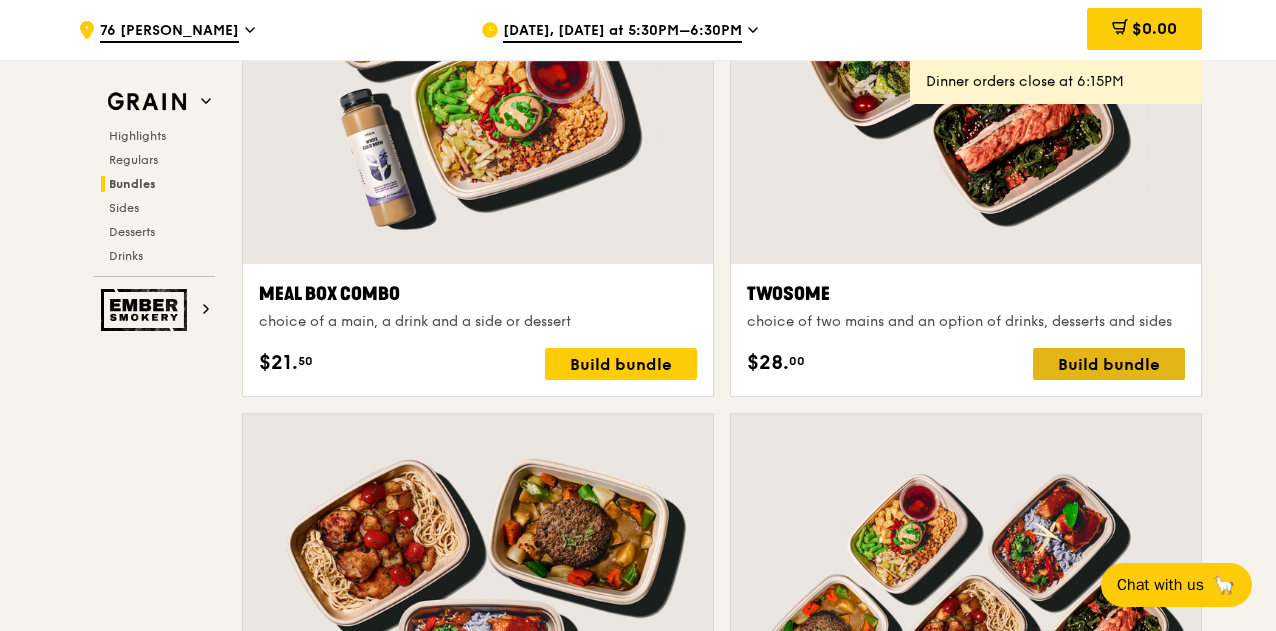click on "Build bundle" at bounding box center (1109, 364) 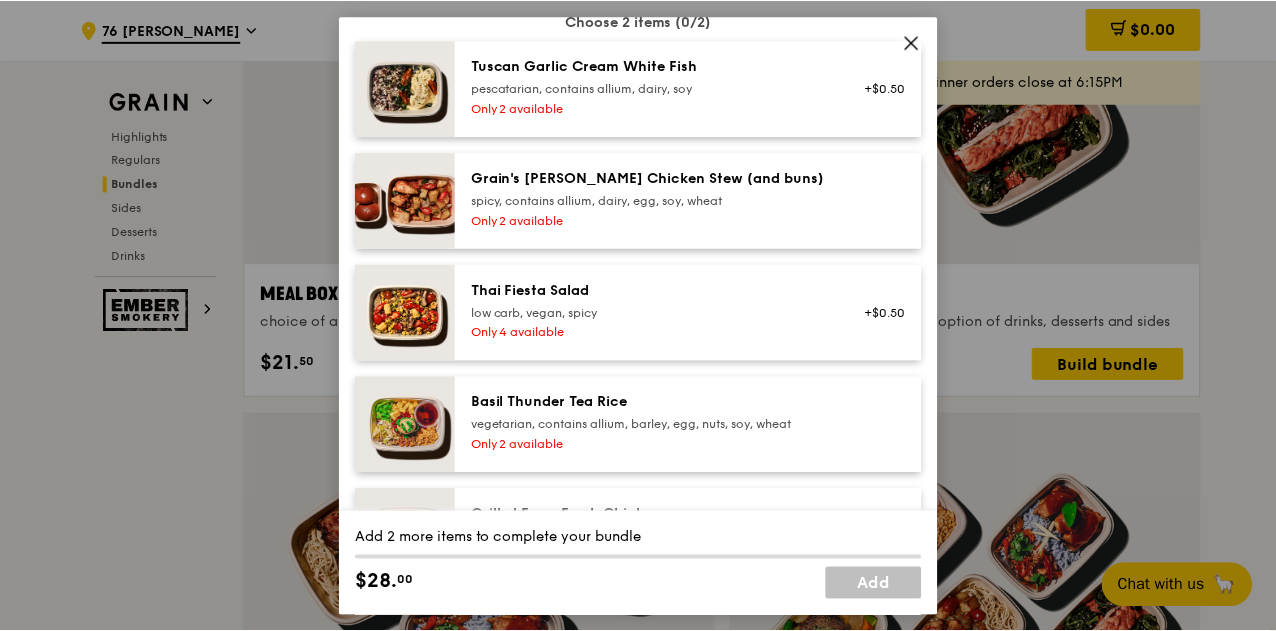 scroll, scrollTop: 177, scrollLeft: 0, axis: vertical 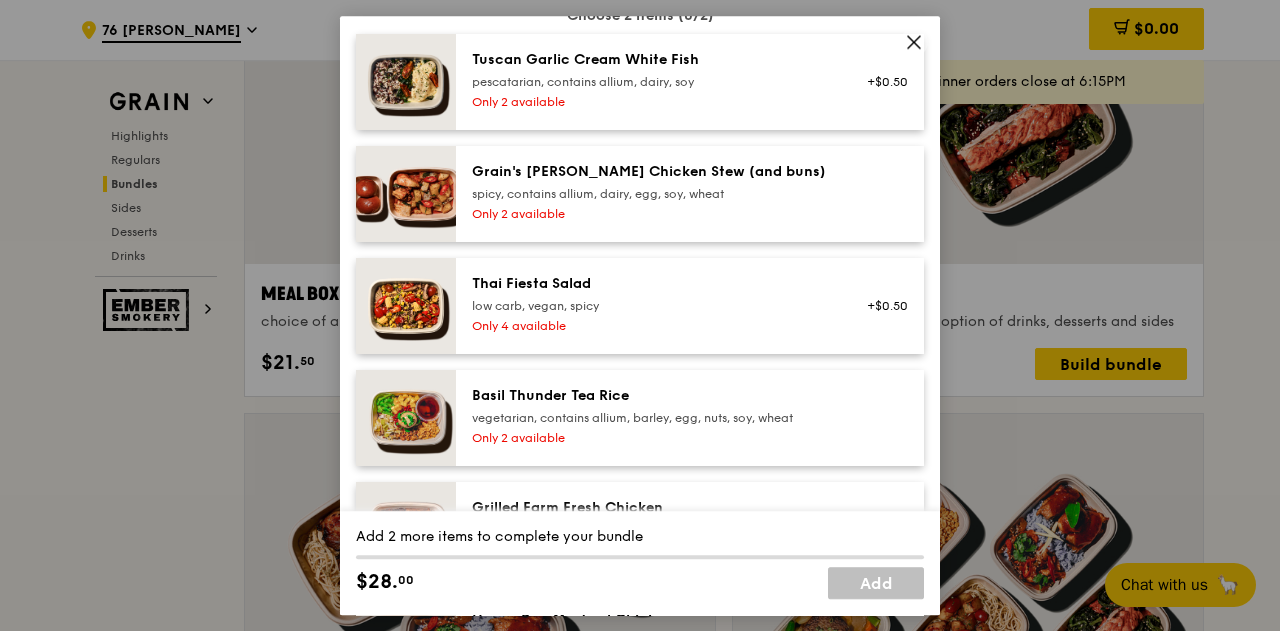 click 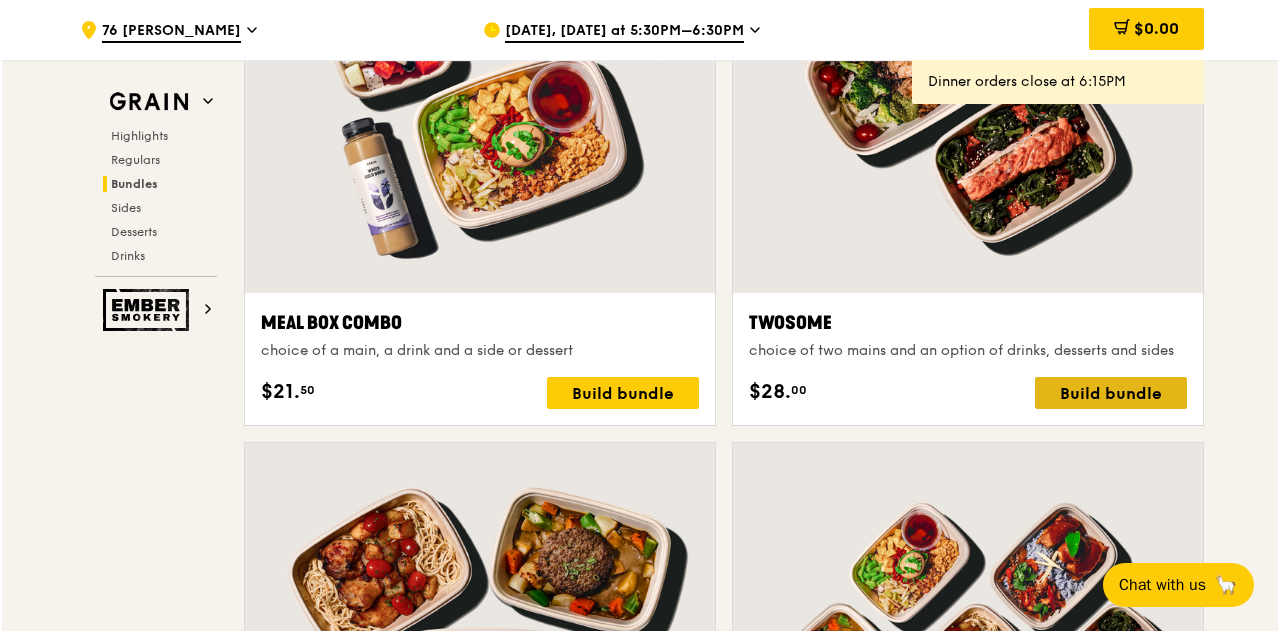 scroll, scrollTop: 3089, scrollLeft: 0, axis: vertical 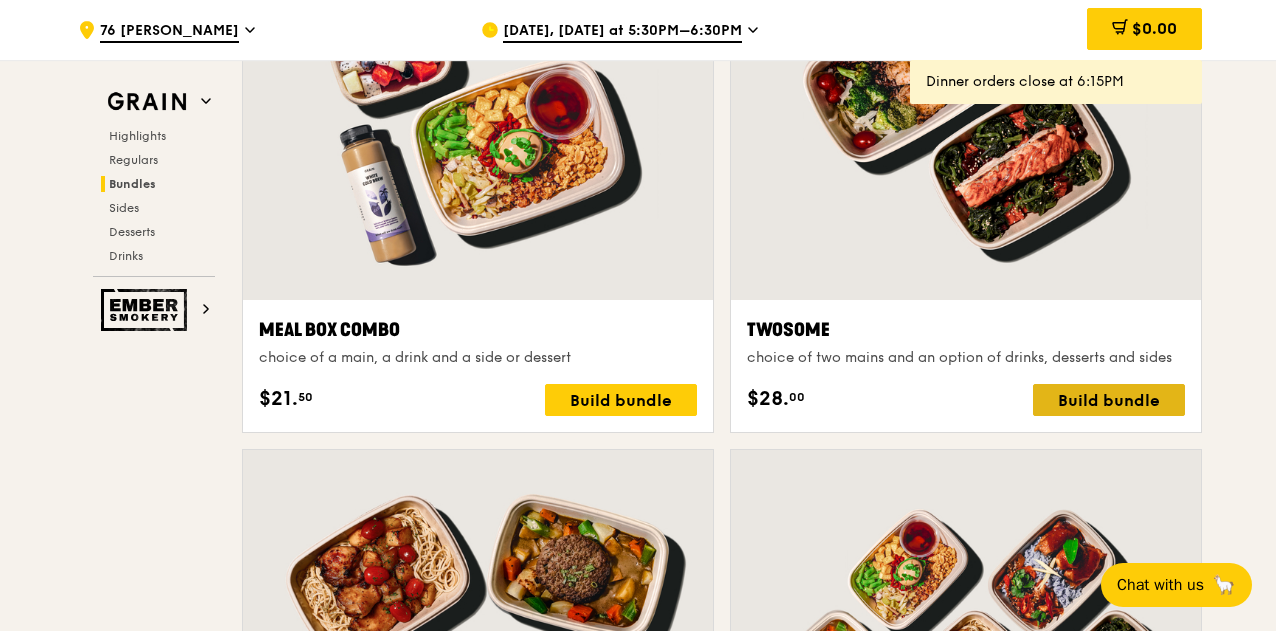 click on "Build bundle" at bounding box center (1109, 400) 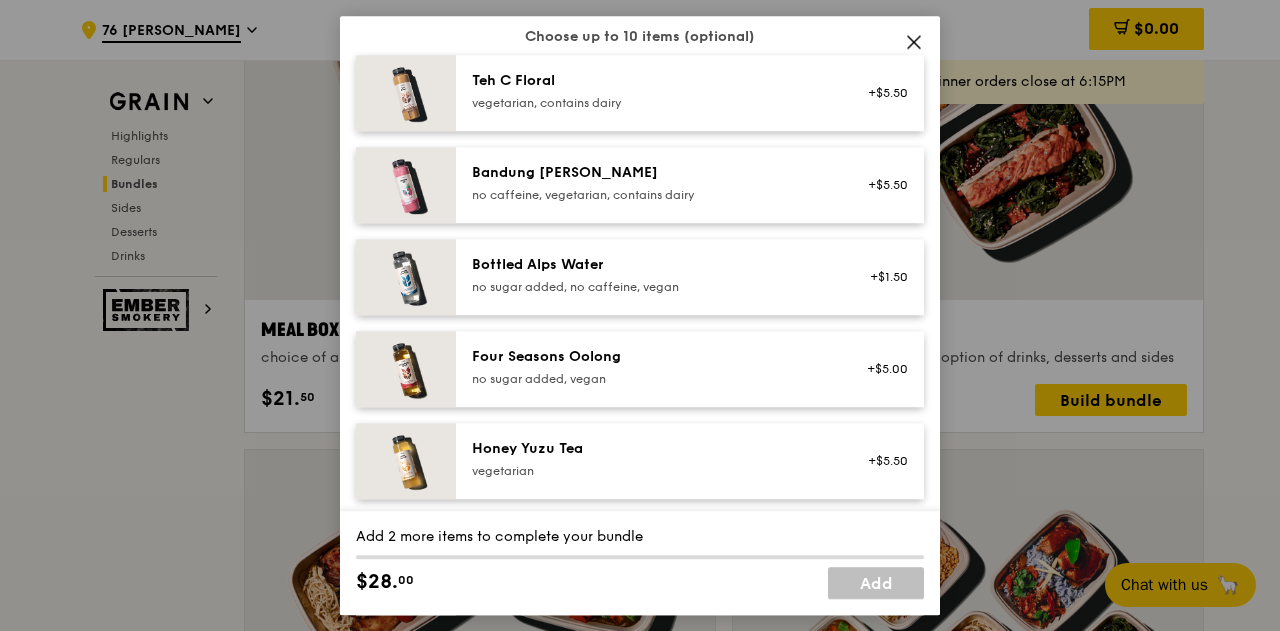 scroll, scrollTop: 2342, scrollLeft: 0, axis: vertical 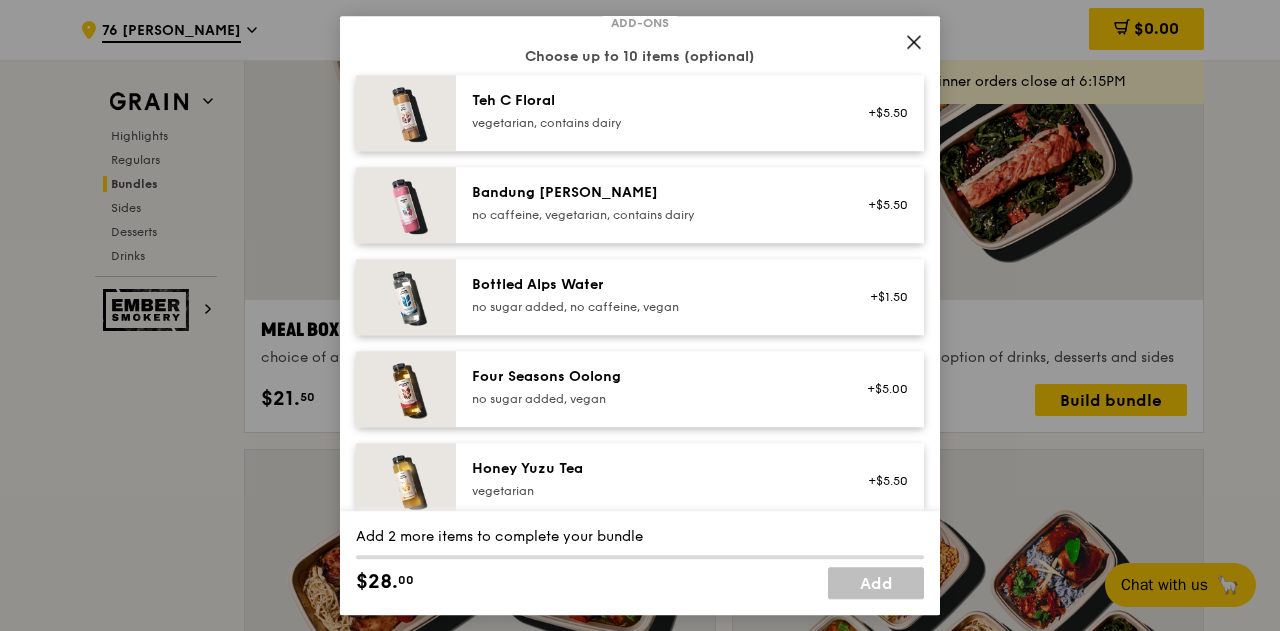 click on "vegetarian, contains dairy" at bounding box center (651, 123) 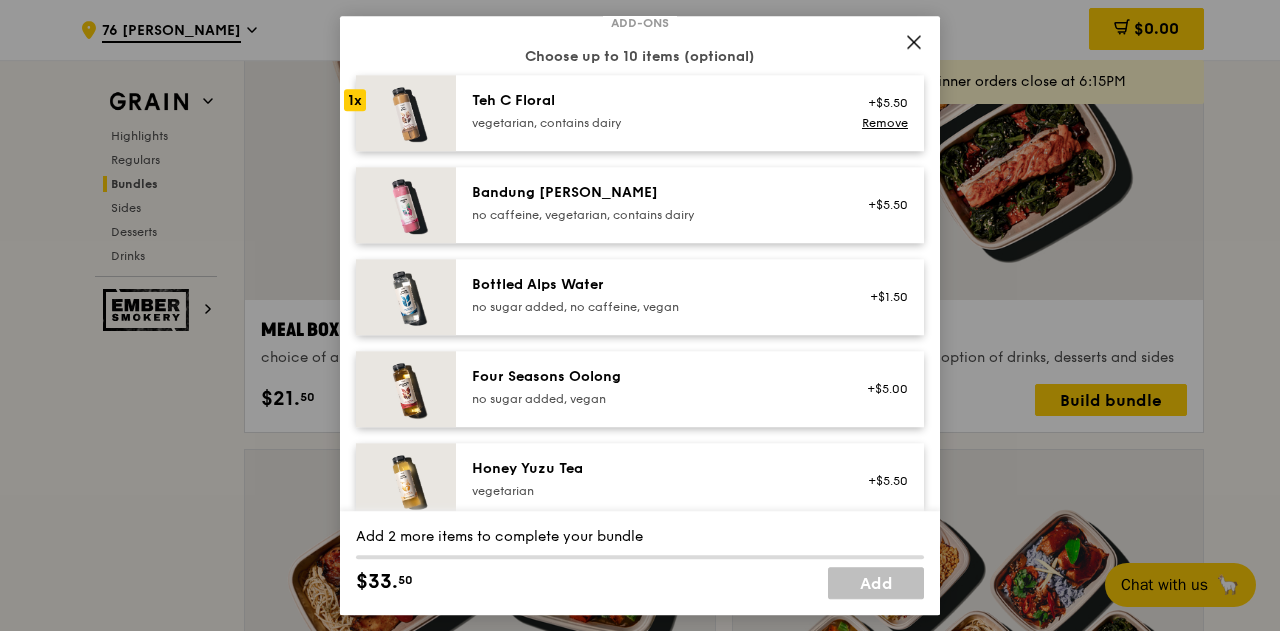 click on "no caffeine, vegetarian, contains dairy" at bounding box center [651, 215] 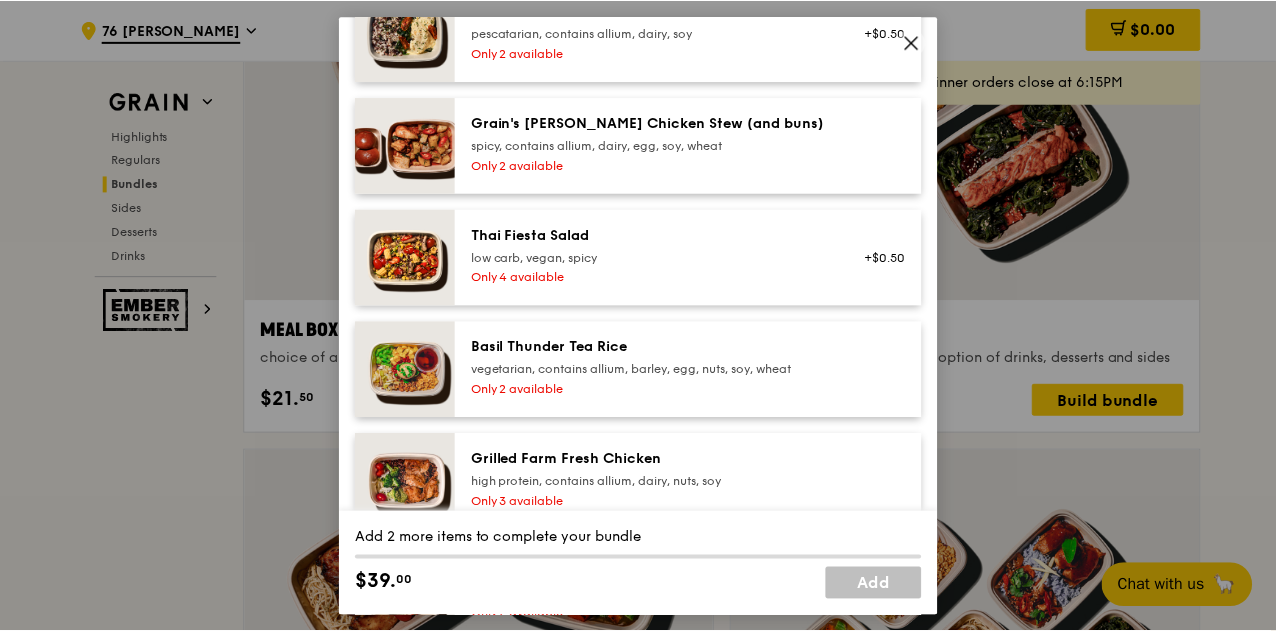 scroll, scrollTop: 236, scrollLeft: 0, axis: vertical 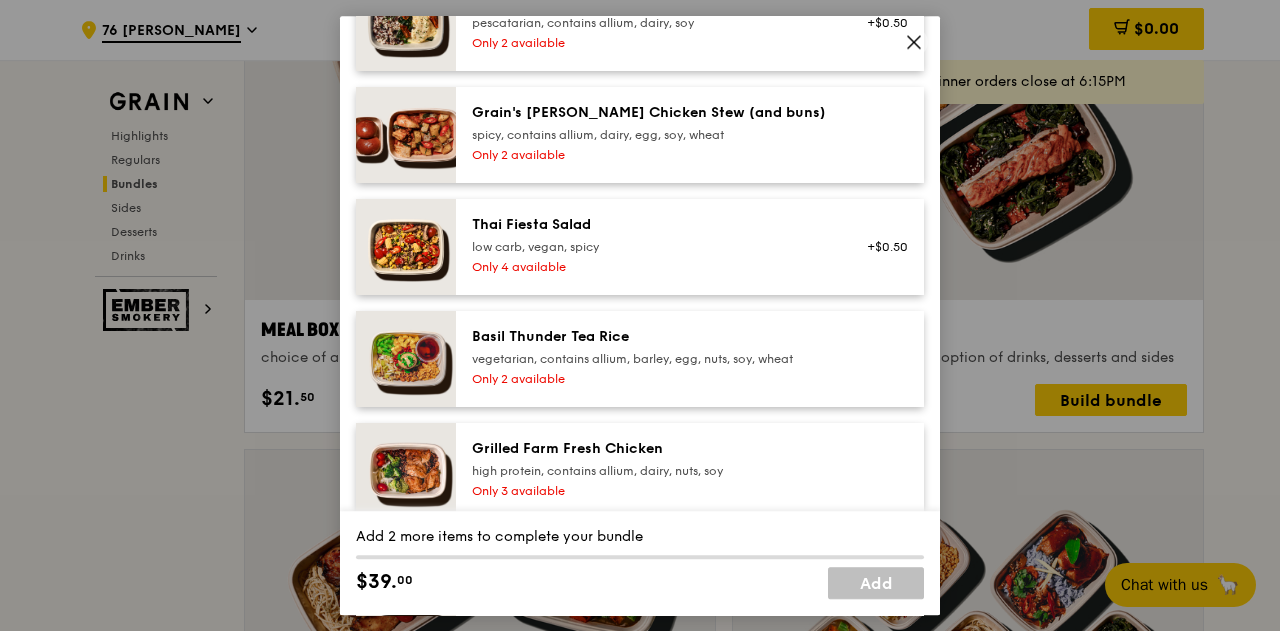 click 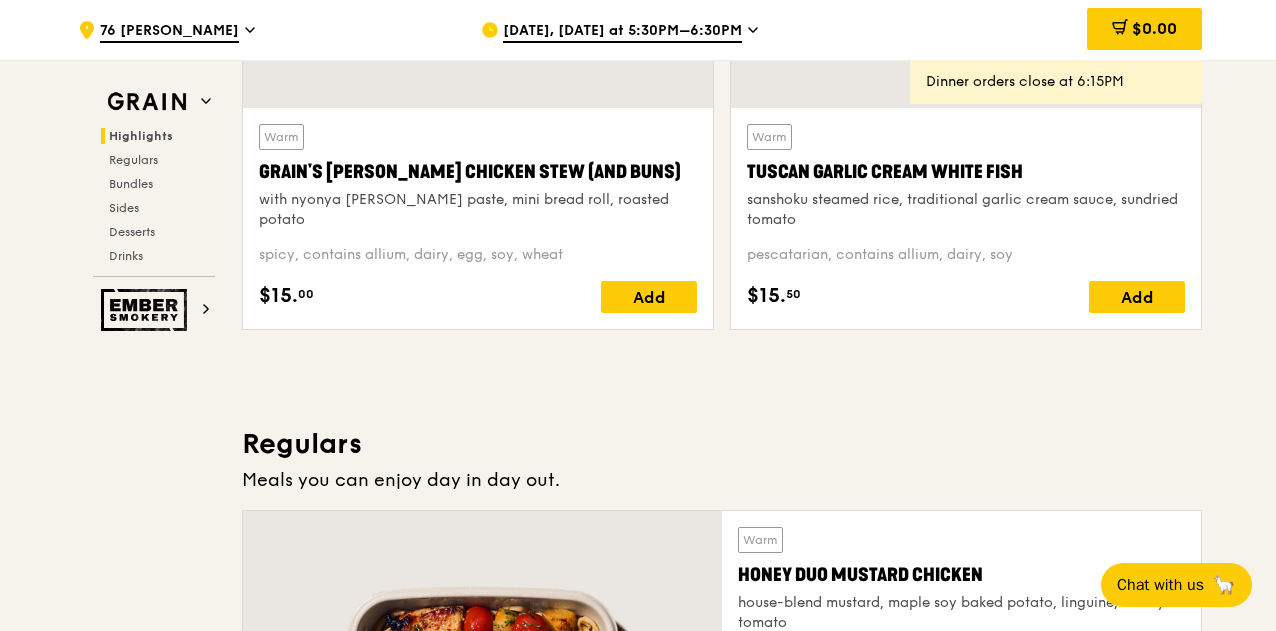 scroll, scrollTop: 1314, scrollLeft: 0, axis: vertical 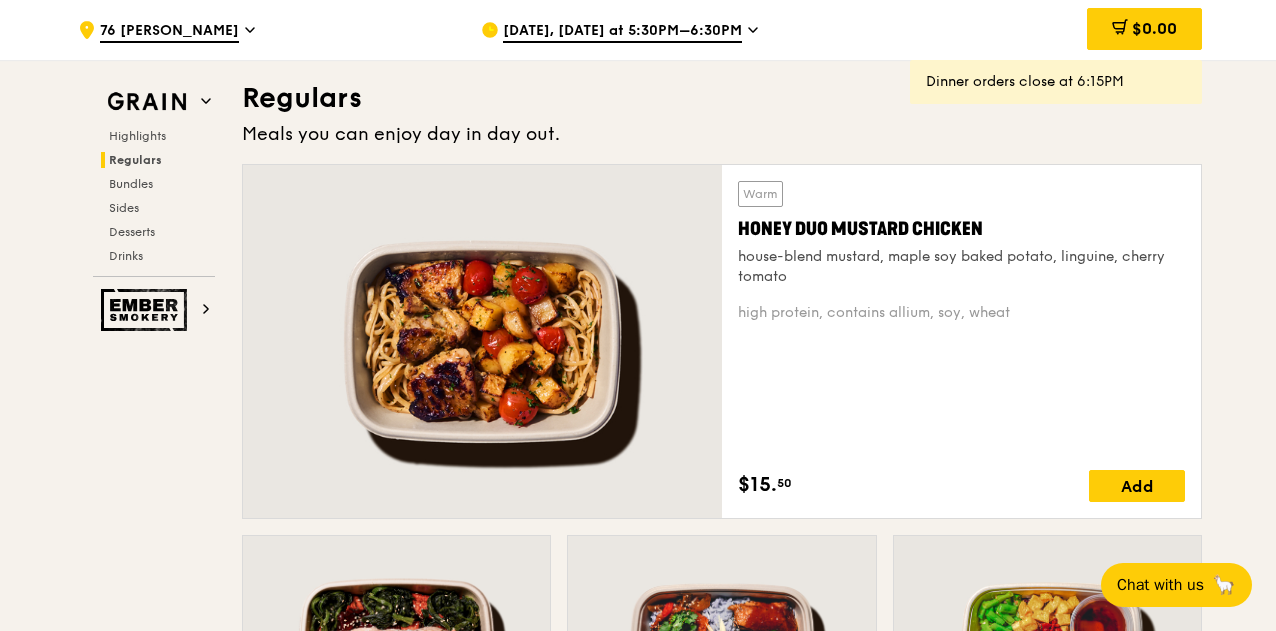 click on "Honey Duo Mustard Chicken" at bounding box center (961, 229) 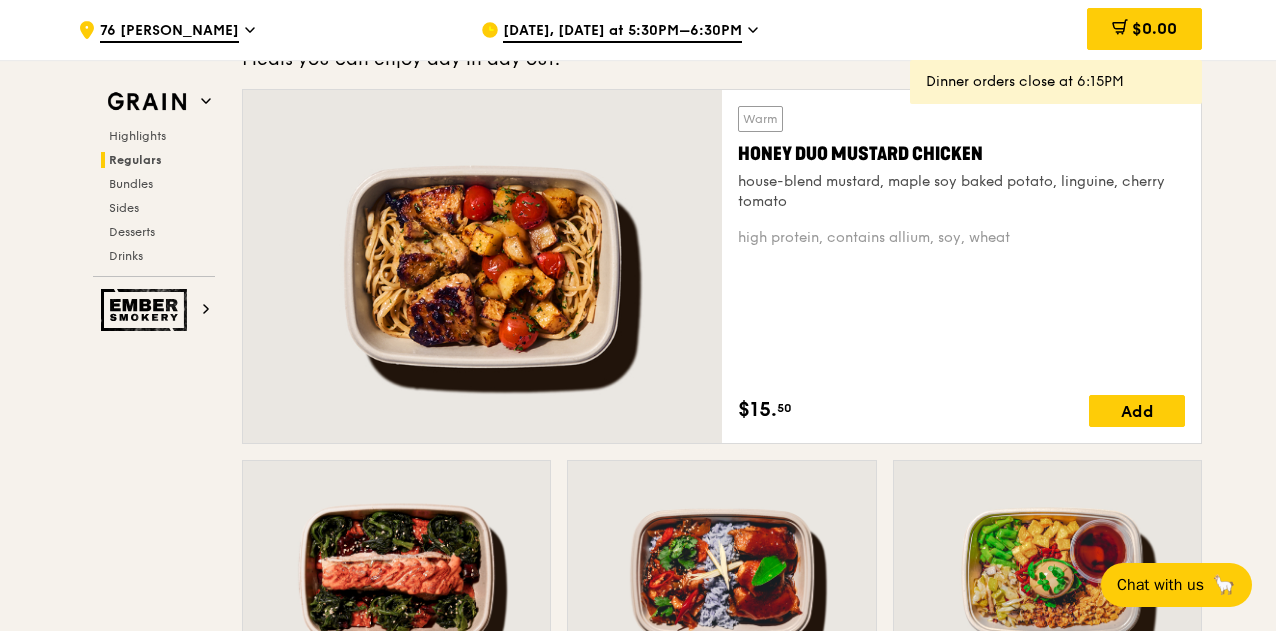 scroll, scrollTop: 1388, scrollLeft: 0, axis: vertical 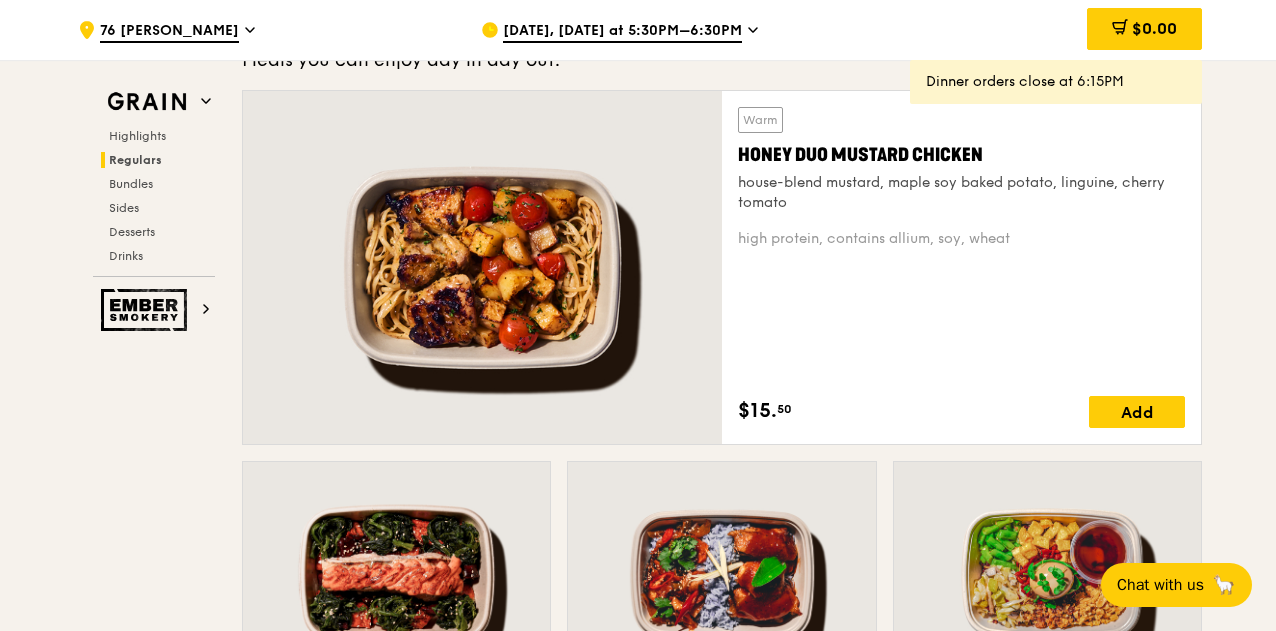 drag, startPoint x: 816, startPoint y: 406, endPoint x: 748, endPoint y: 151, distance: 263.91098 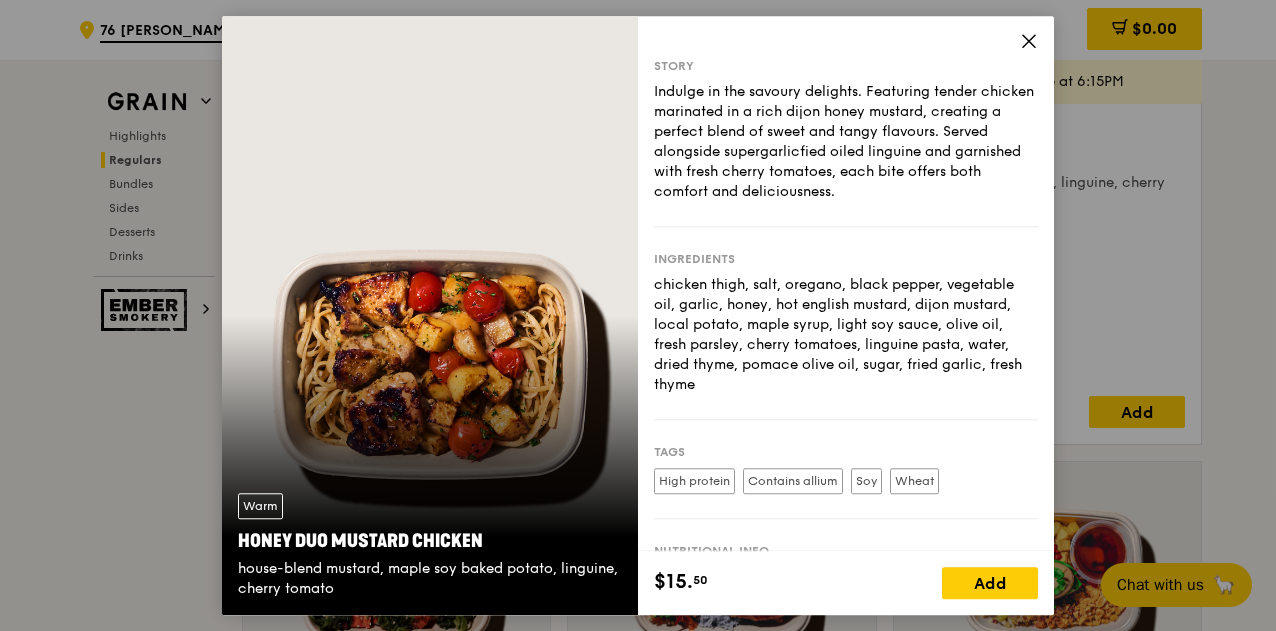 click on "Indulge in the savoury delights. Featuring tender chicken marinated in a rich dijon honey mustard, creating a perfect blend of sweet and tangy flavours. Served alongside supergarlicfied oiled linguine and garnished with fresh cherry tomatoes, each bite offers both comfort and deliciousness." at bounding box center (846, 142) 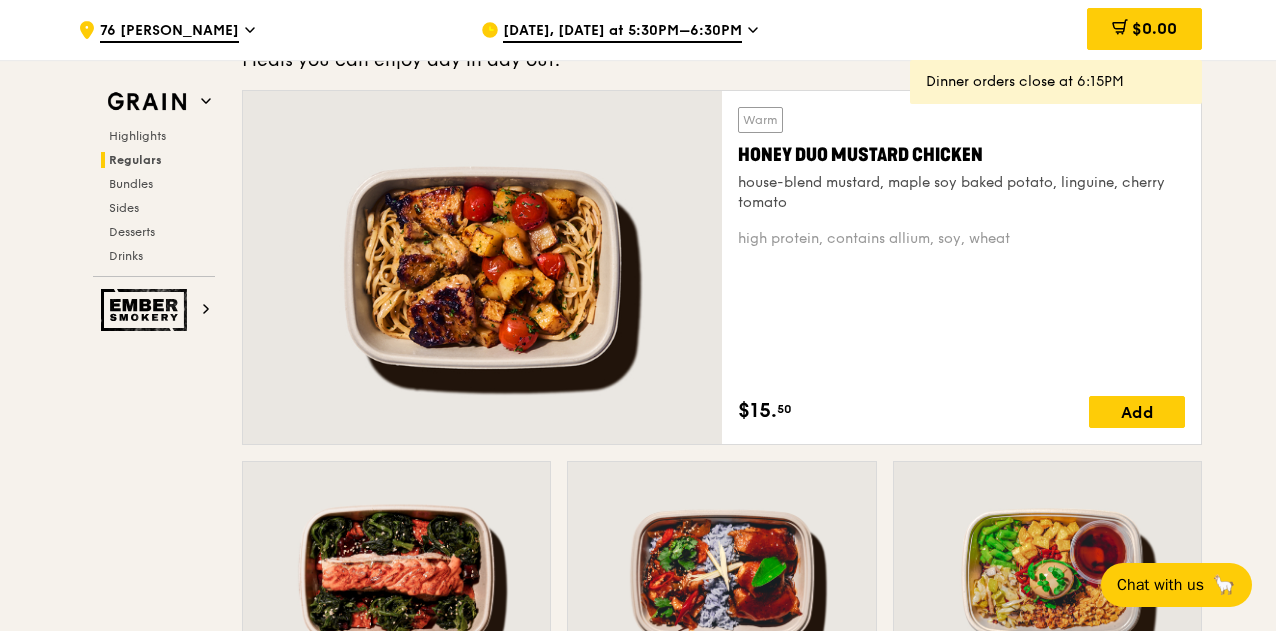 drag, startPoint x: 813, startPoint y: 404, endPoint x: 738, endPoint y: 151, distance: 263.88254 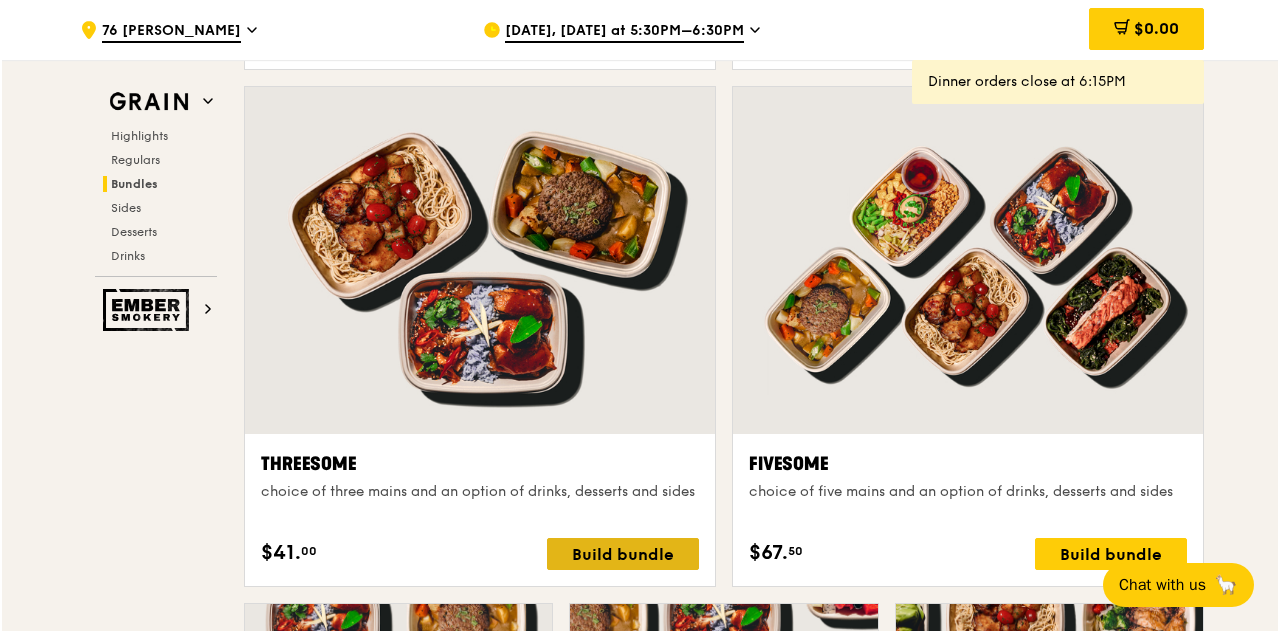 scroll, scrollTop: 3480, scrollLeft: 0, axis: vertical 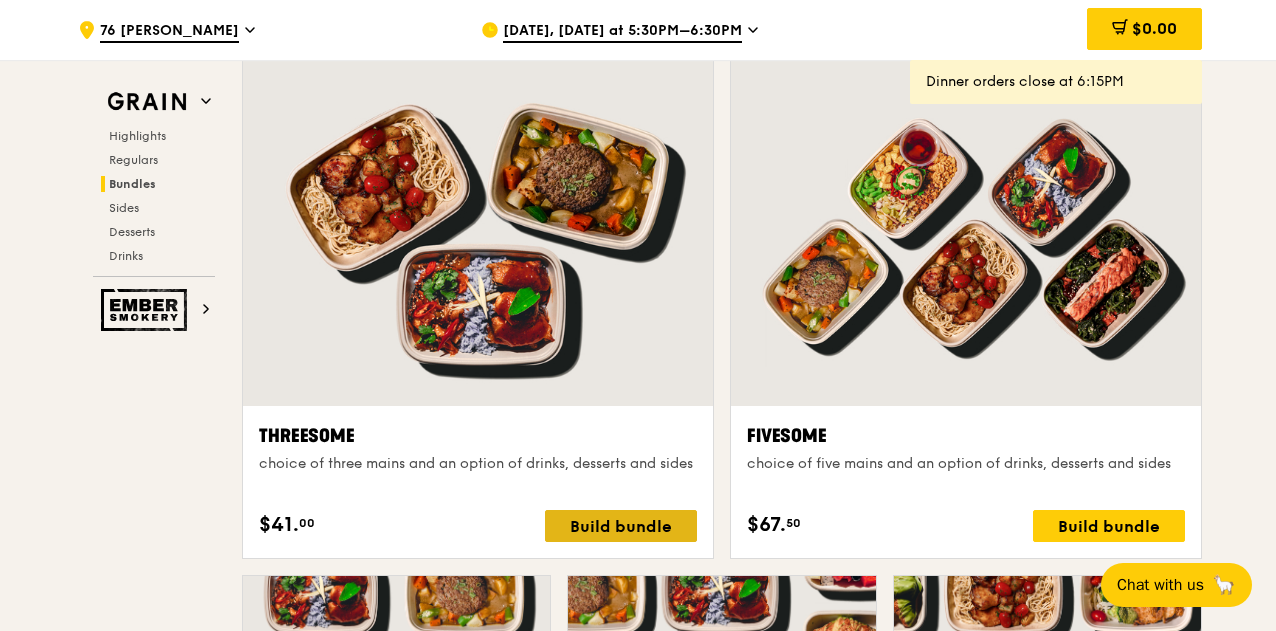 click on "Build bundle" at bounding box center [621, 526] 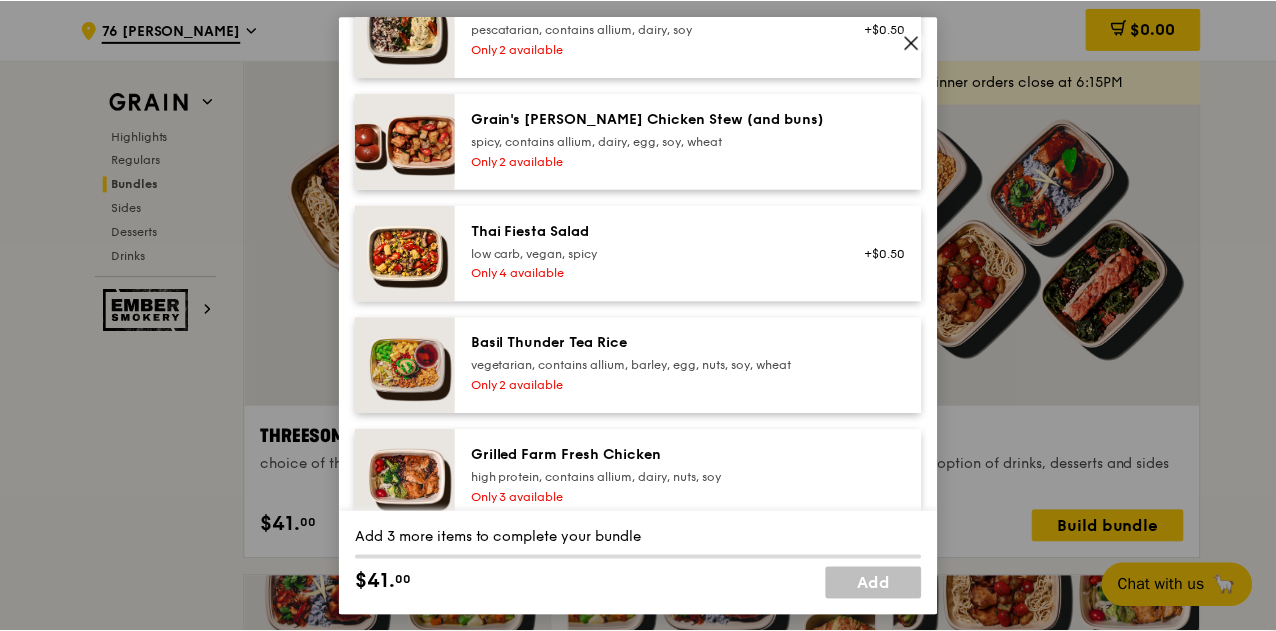 scroll, scrollTop: 231, scrollLeft: 0, axis: vertical 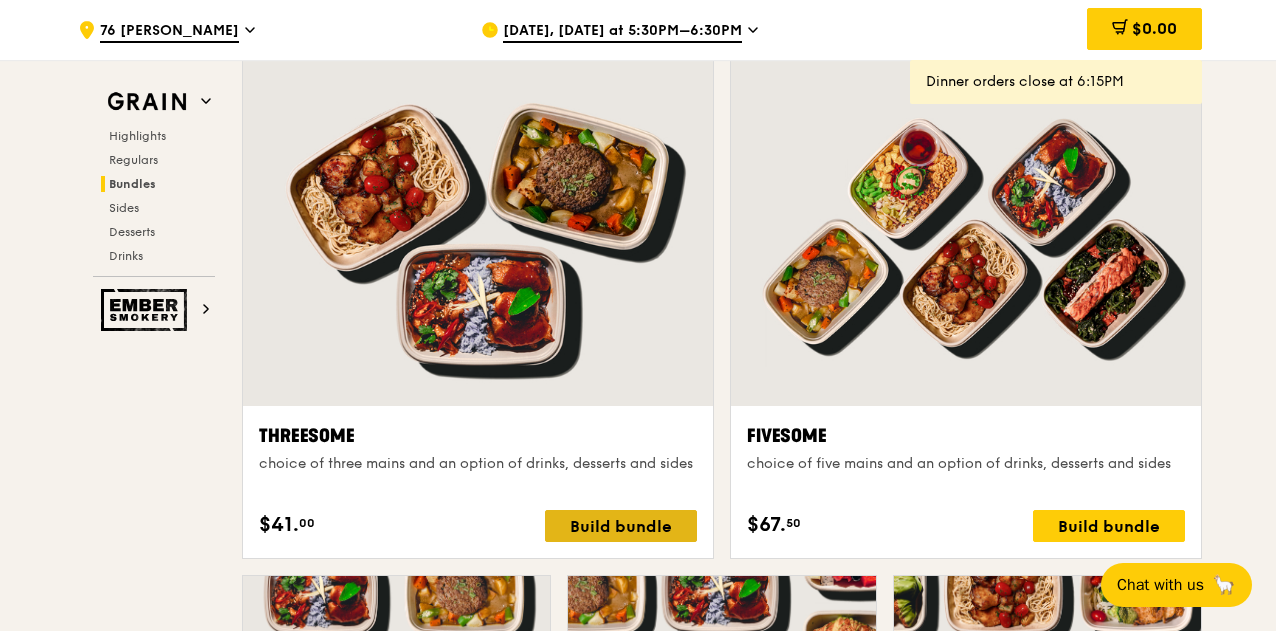 click on "Build bundle" at bounding box center (621, 526) 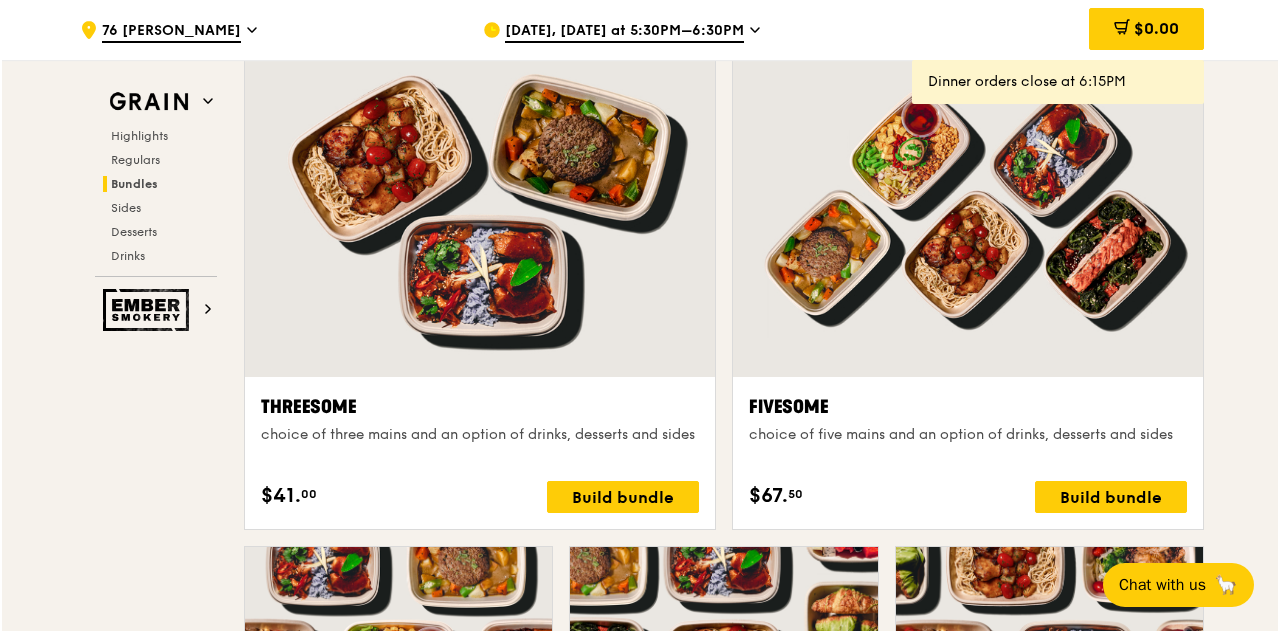 scroll, scrollTop: 3510, scrollLeft: 0, axis: vertical 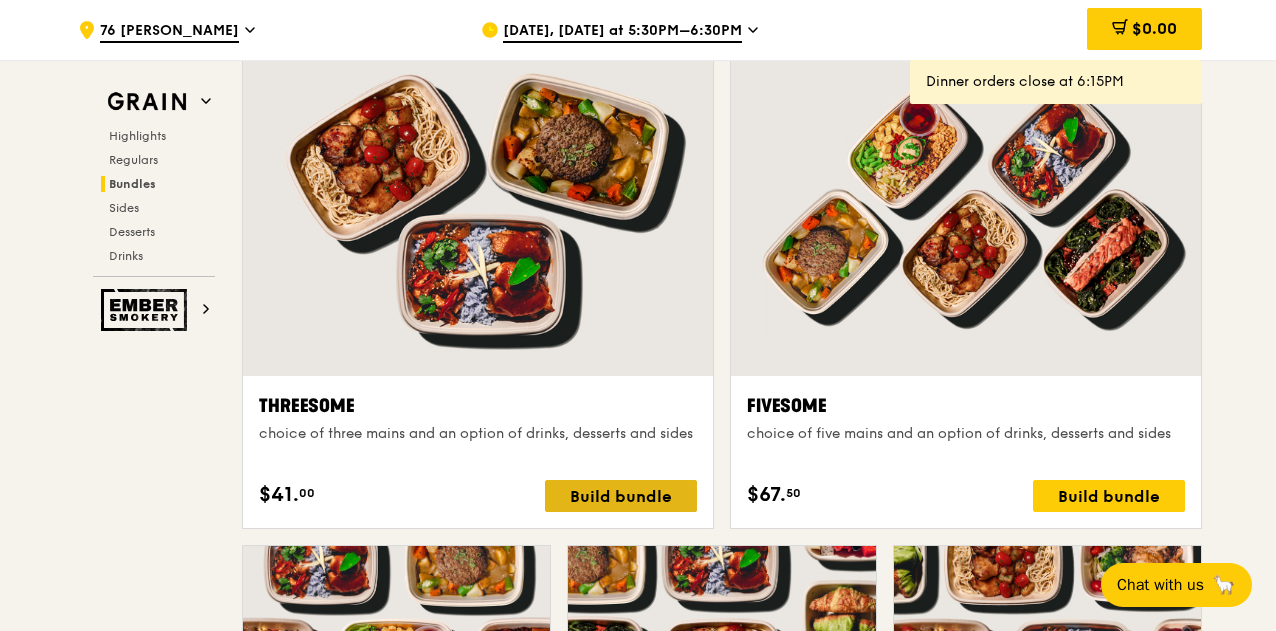 click on "Build bundle" at bounding box center [621, 496] 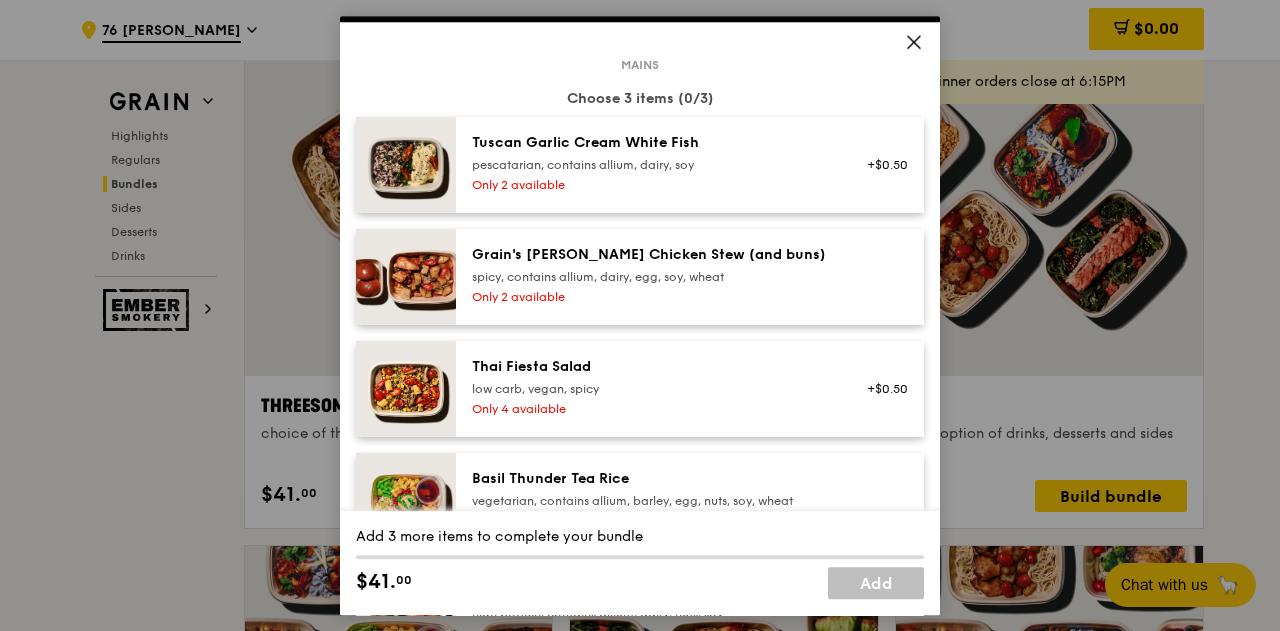 scroll, scrollTop: 217, scrollLeft: 0, axis: vertical 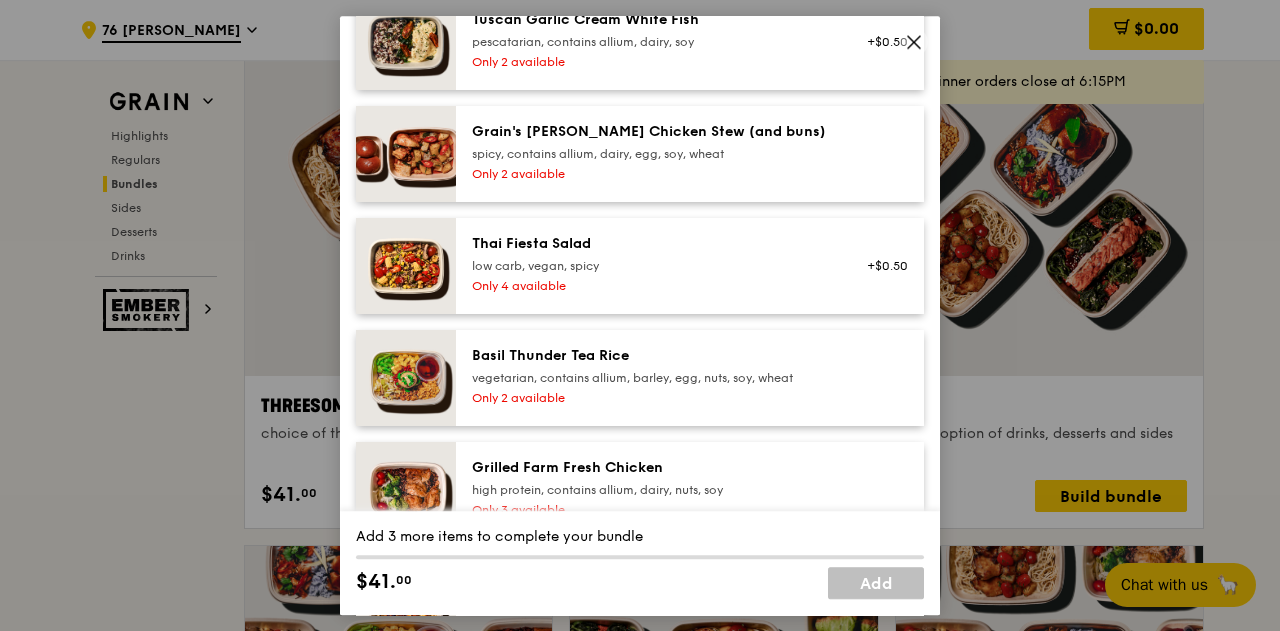 click on "Only 2 available" at bounding box center [651, 398] 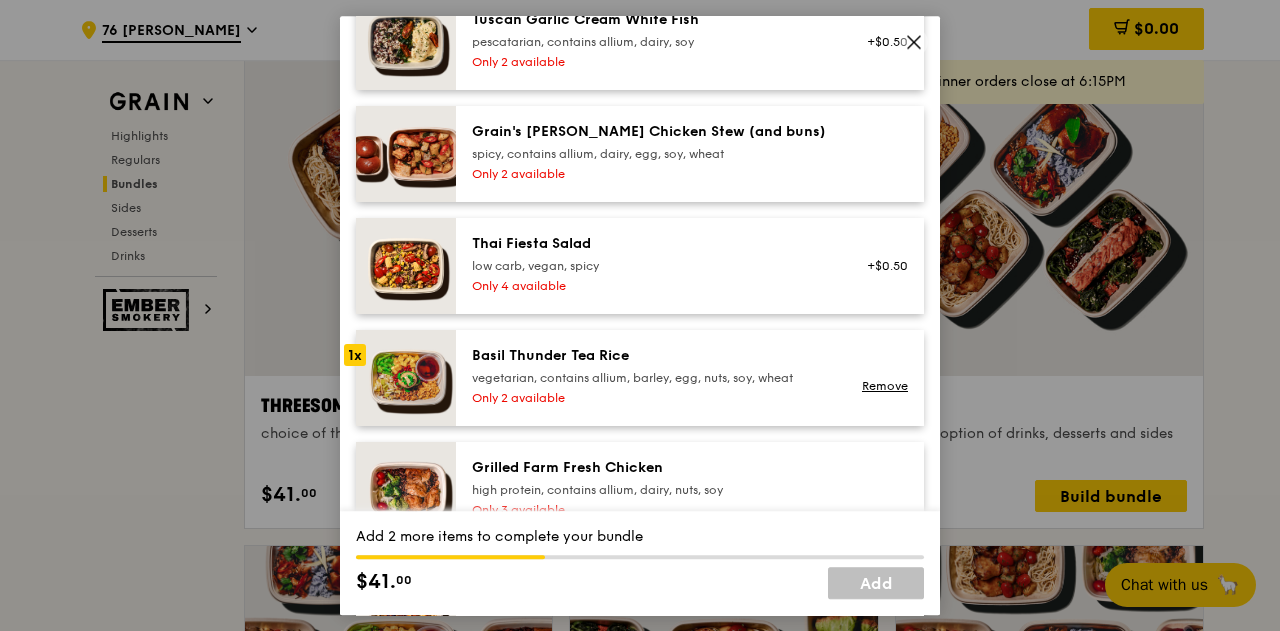 click on "spicy, contains allium, dairy, egg, soy, wheat" at bounding box center (651, 154) 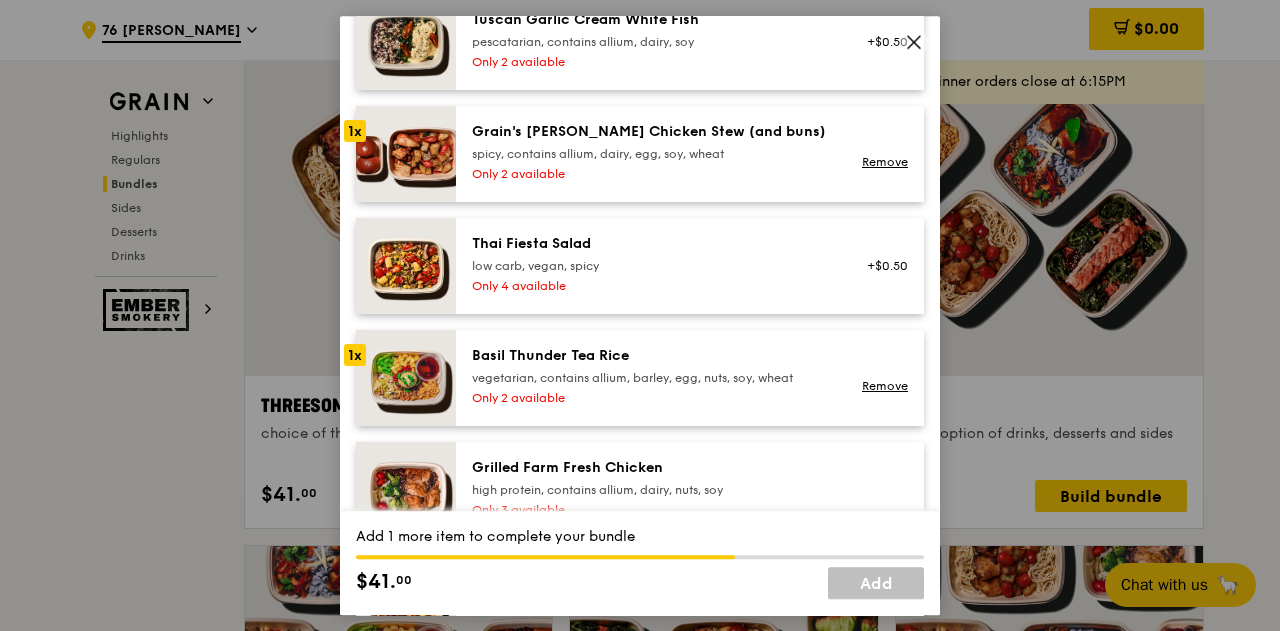 click on "spicy, contains allium, dairy, egg, soy, wheat" at bounding box center (651, 154) 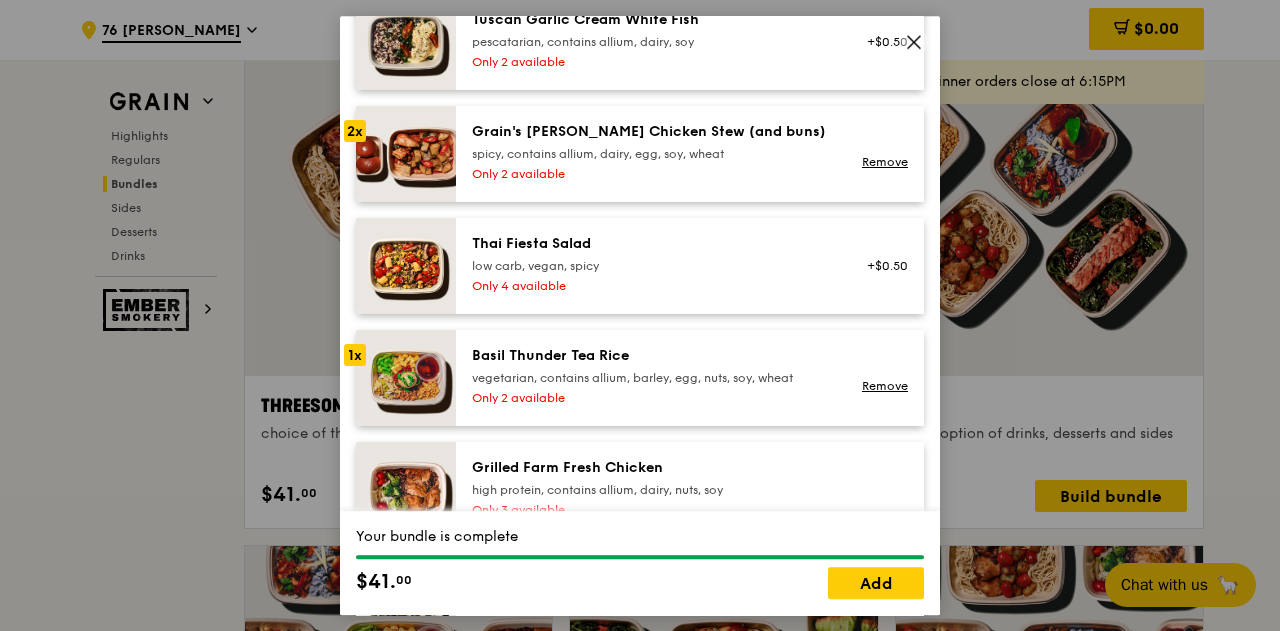 click on "Basil Thunder Tea Rice" at bounding box center (651, 356) 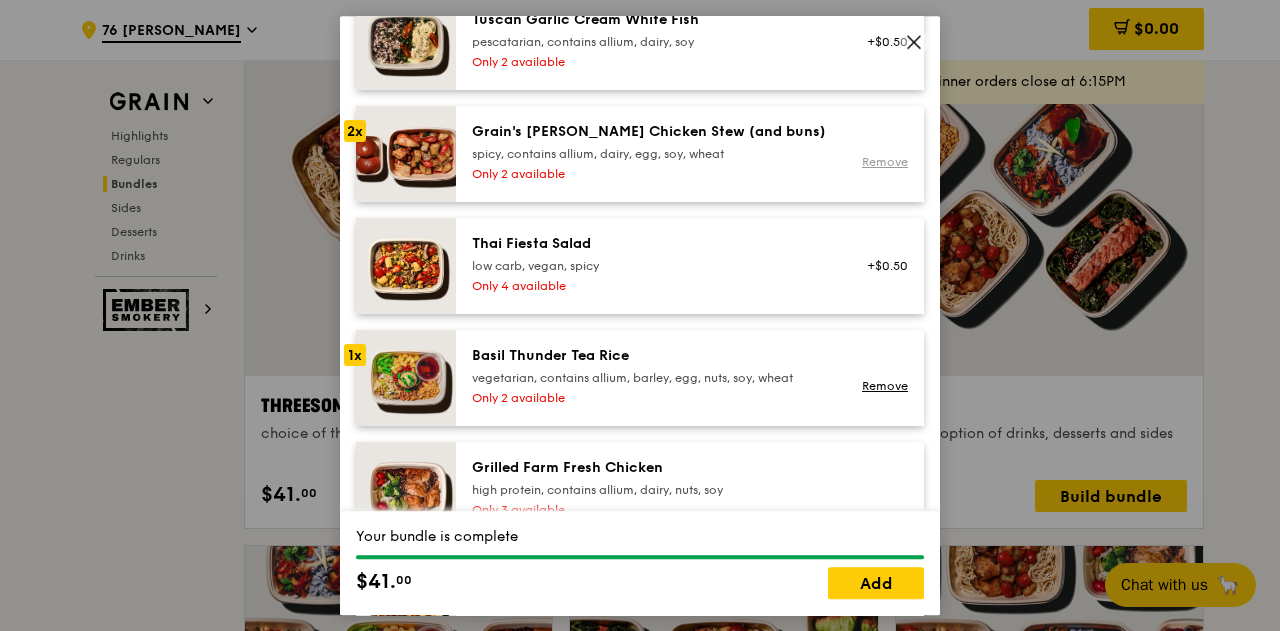 click on "Remove" at bounding box center [885, 162] 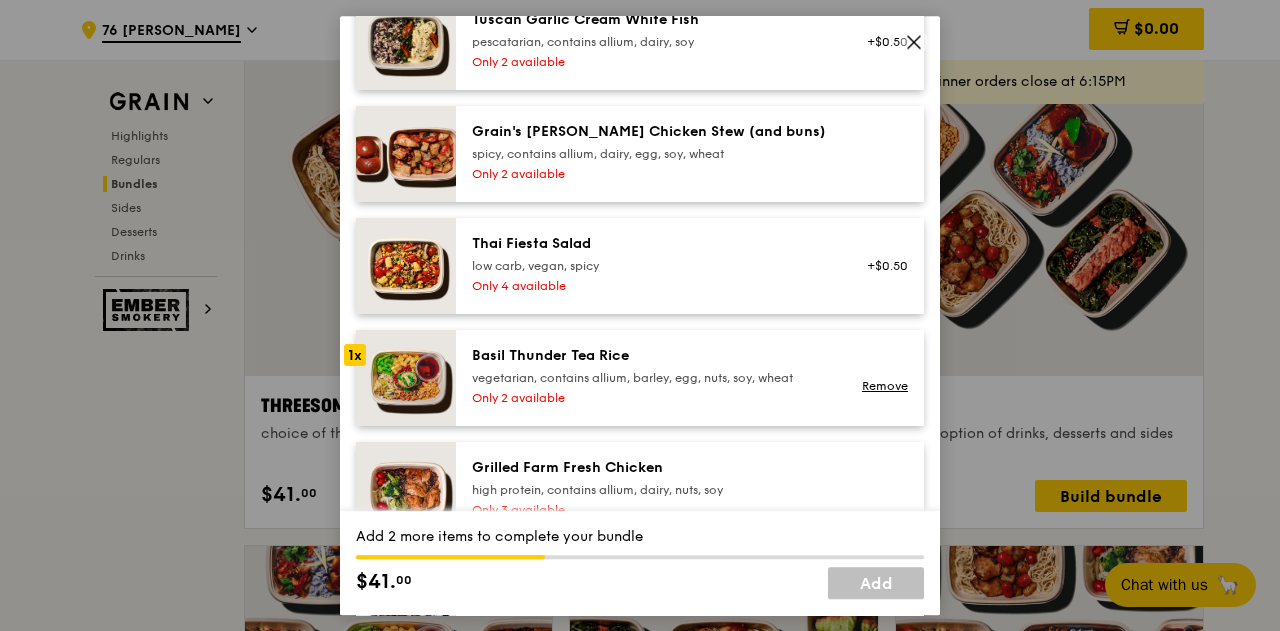 click on "Remove" at bounding box center [881, 378] 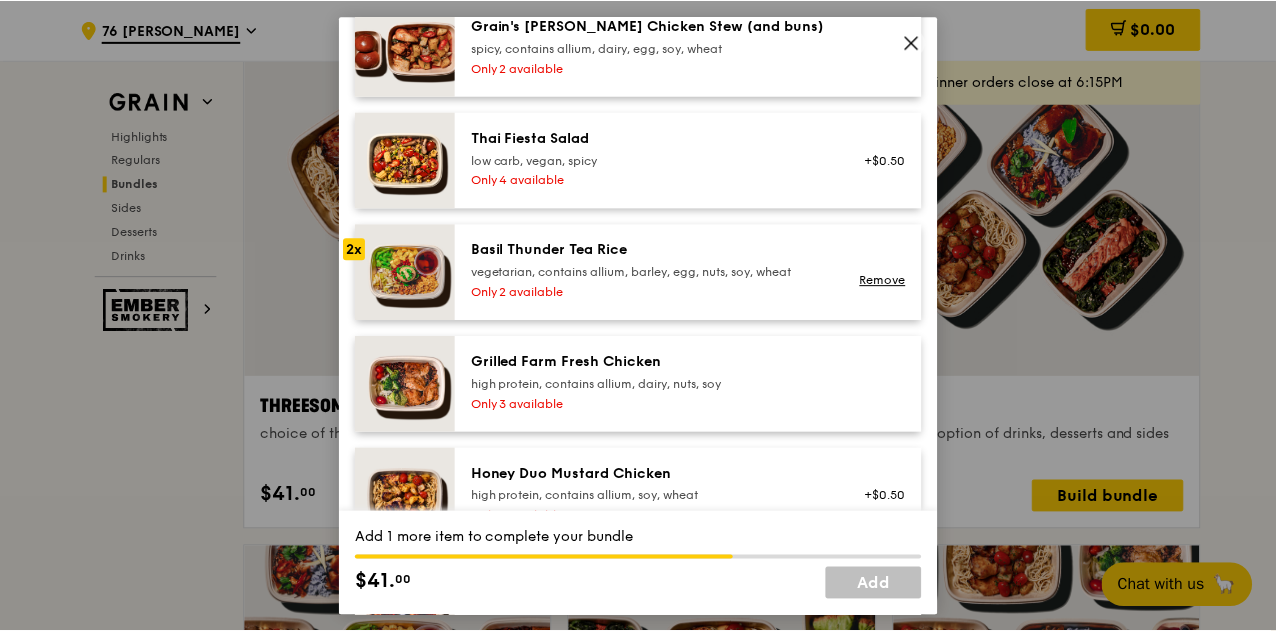 scroll, scrollTop: 324, scrollLeft: 0, axis: vertical 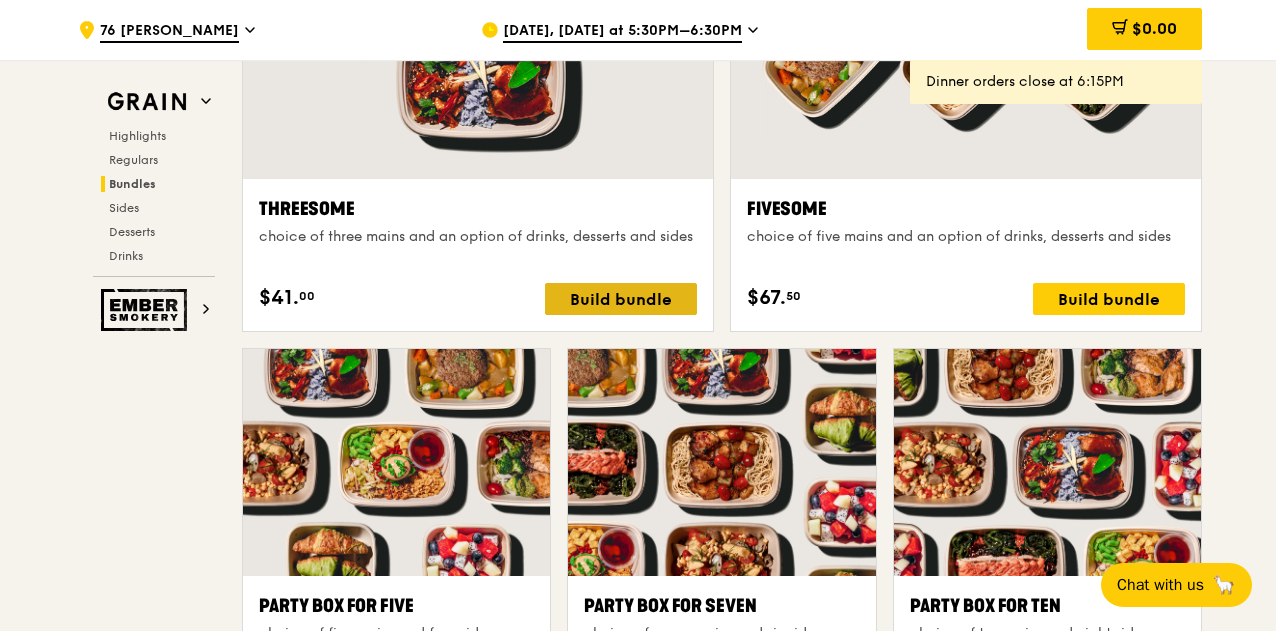 click on "Build bundle" at bounding box center (621, 299) 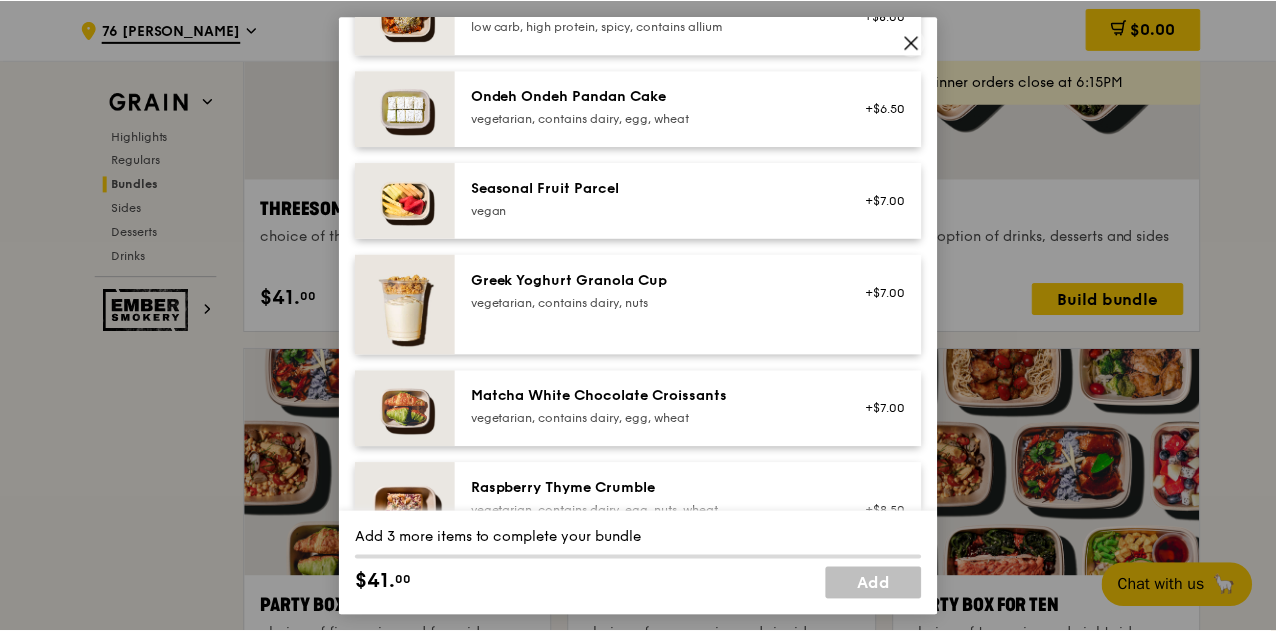 scroll, scrollTop: 1756, scrollLeft: 0, axis: vertical 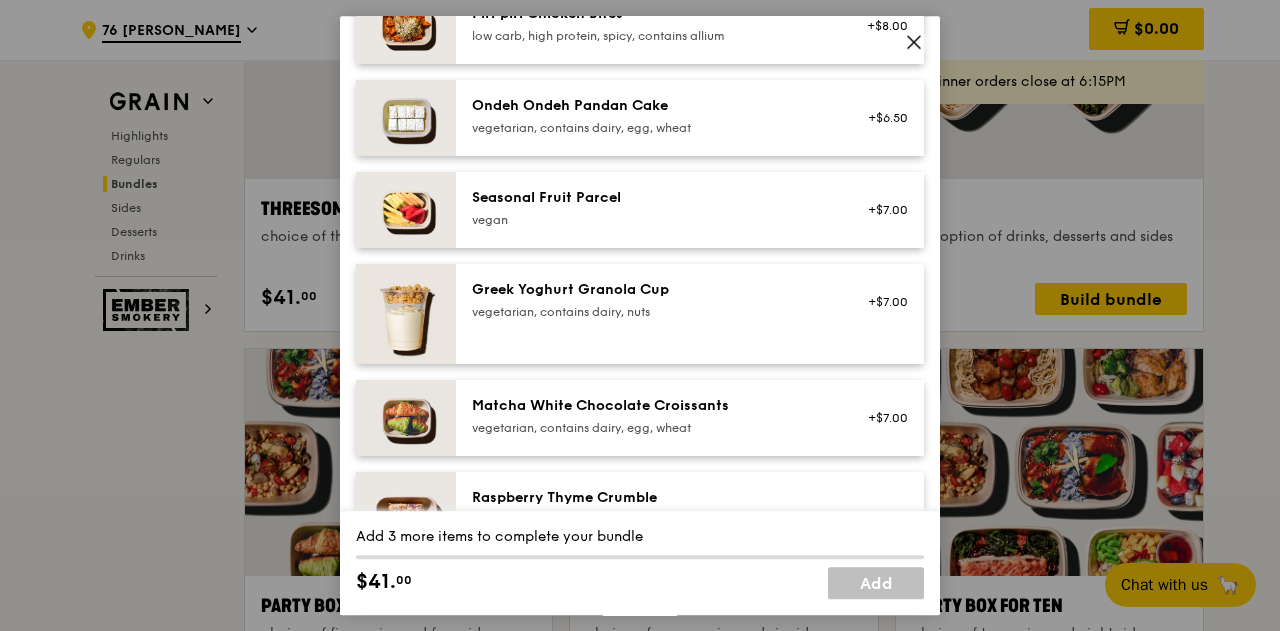 click 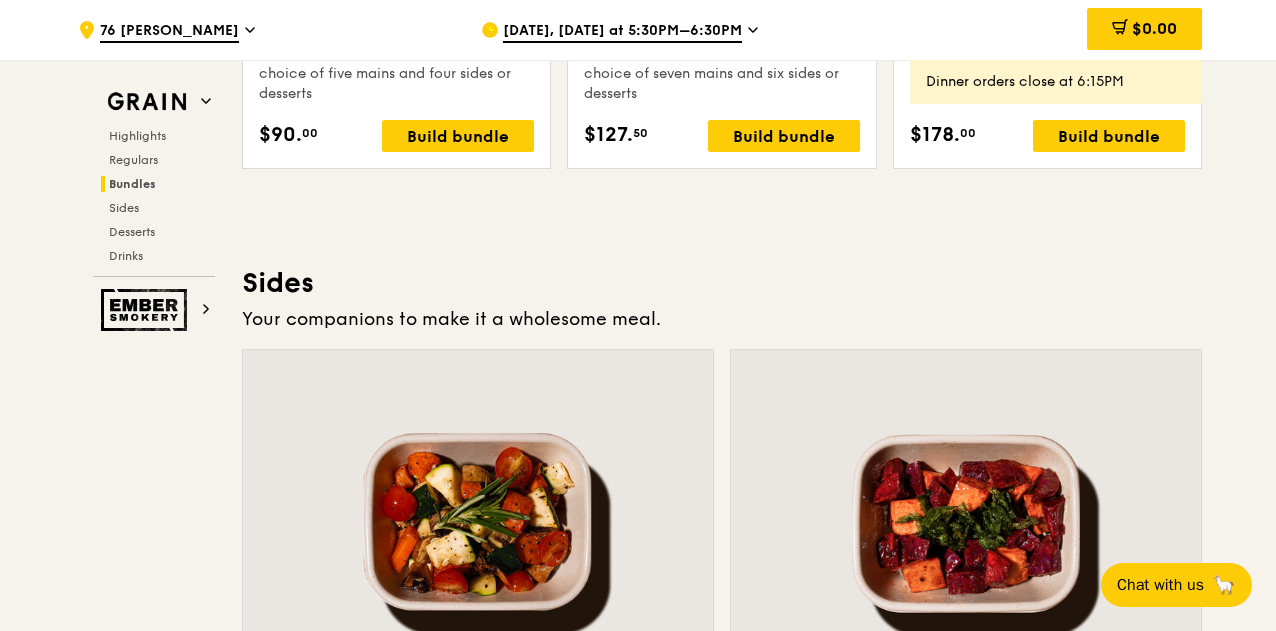 scroll, scrollTop: 4207, scrollLeft: 0, axis: vertical 